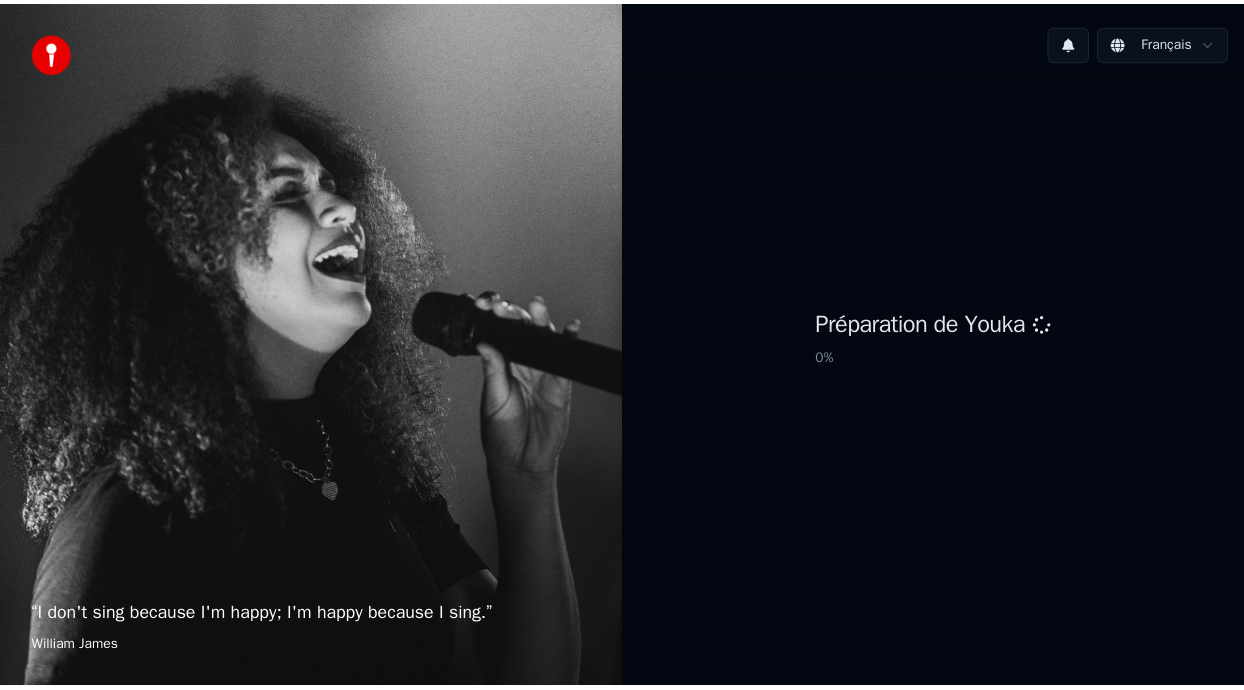 scroll, scrollTop: 0, scrollLeft: 0, axis: both 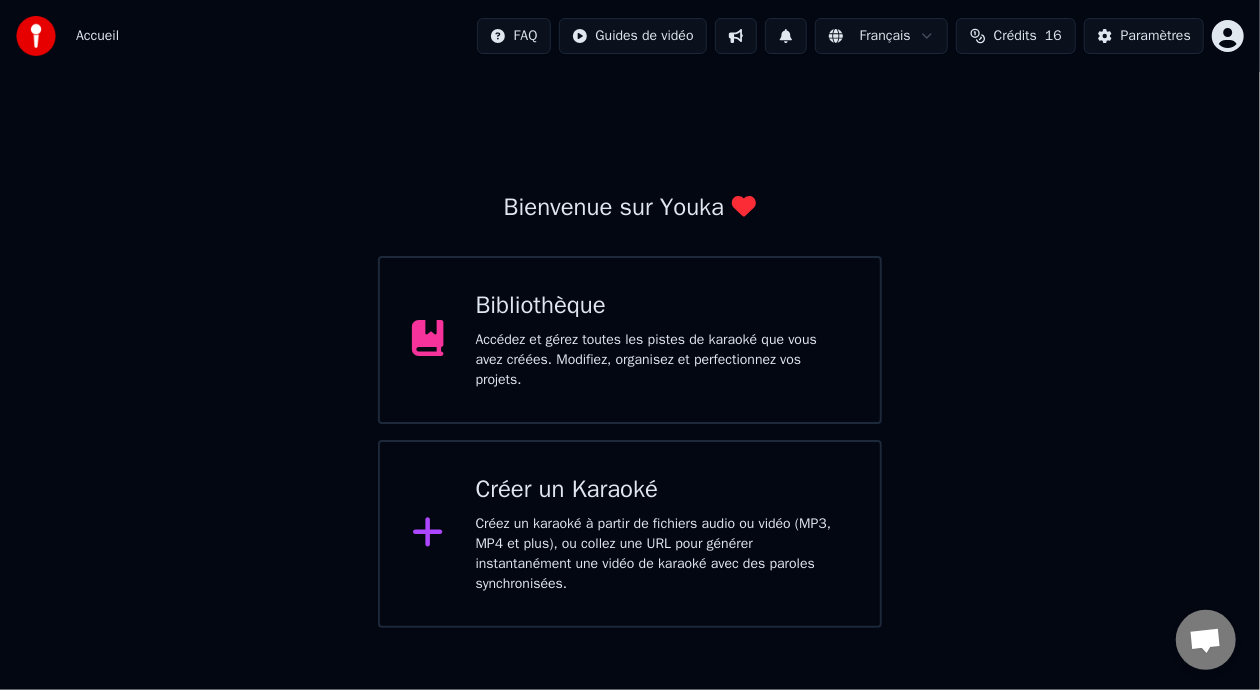 click on "Bibliothèque" at bounding box center (662, 306) 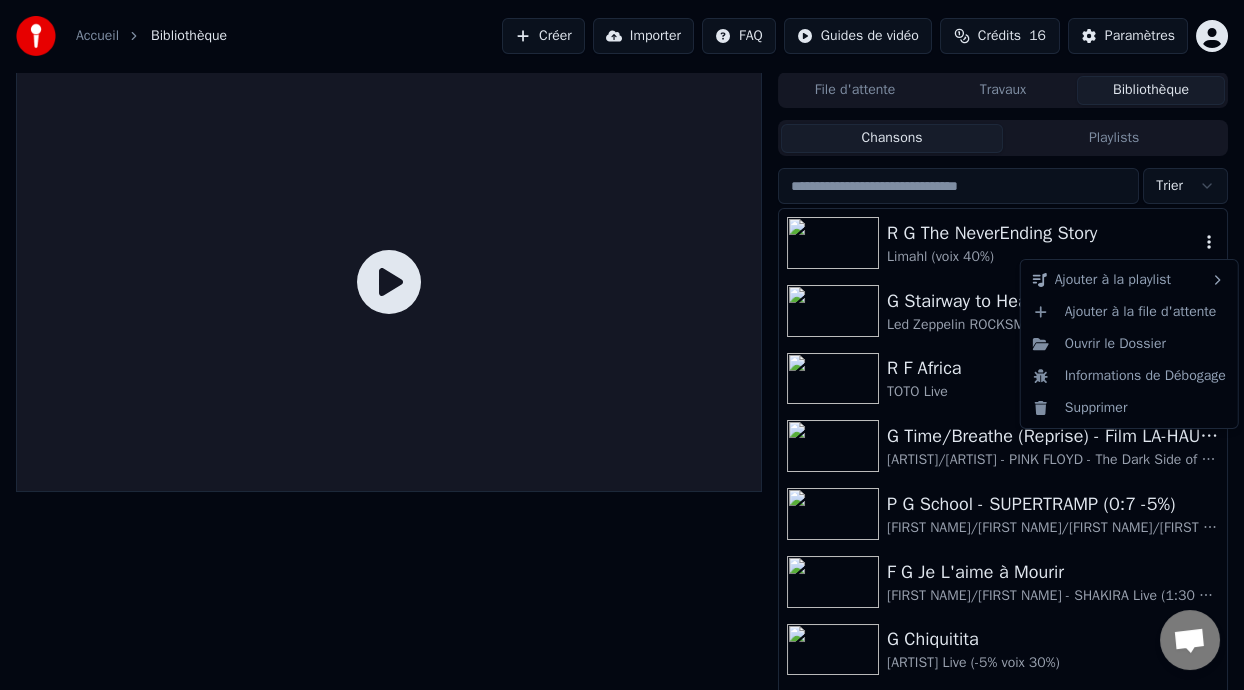 click 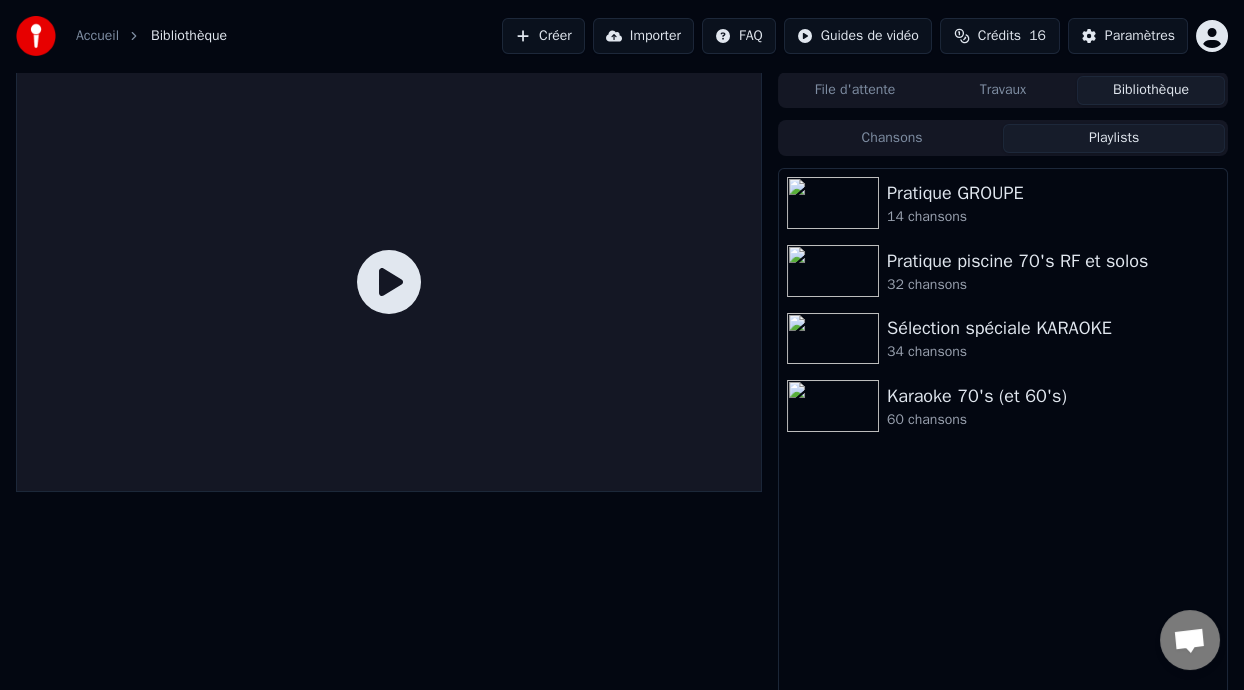 click on "Playlists" at bounding box center (1114, 138) 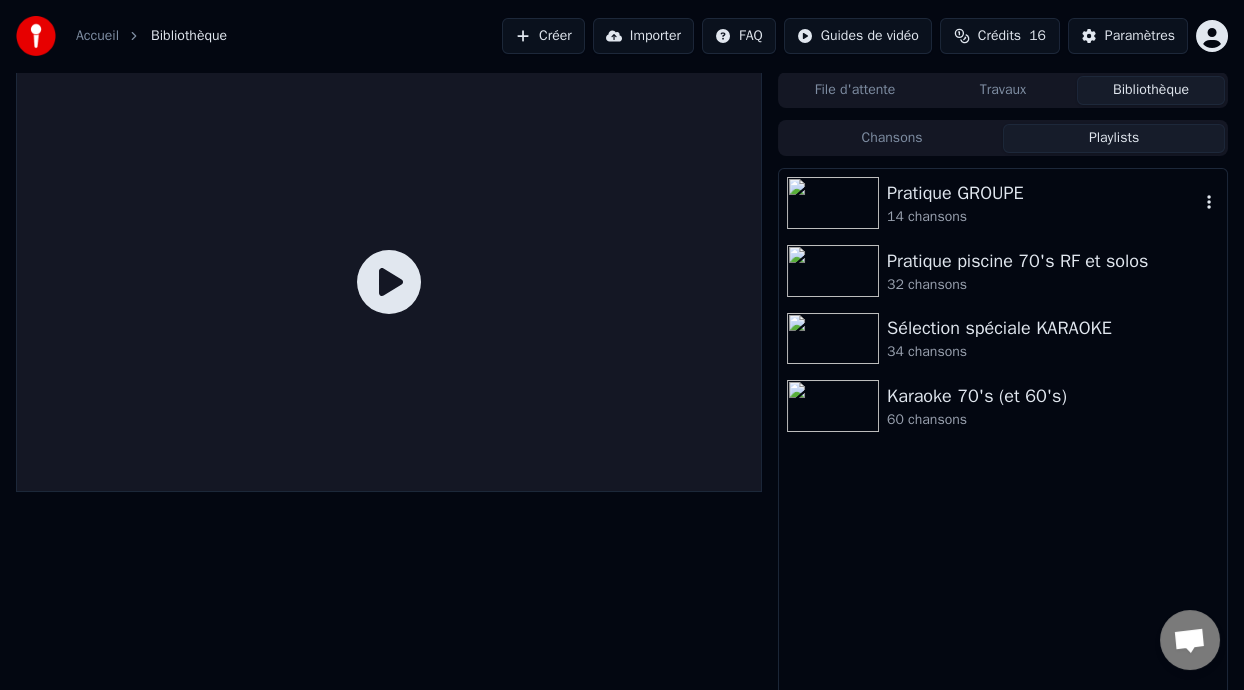 click on "Pratique GROUPE" at bounding box center [1043, 193] 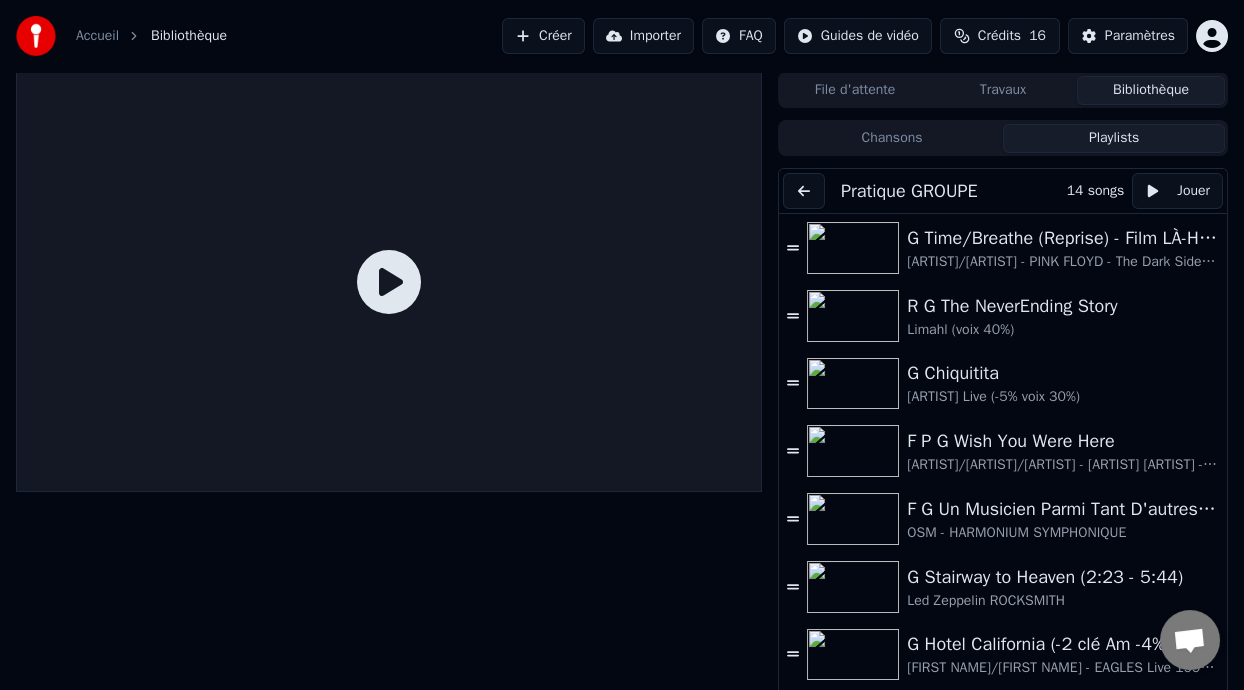 click at bounding box center [804, 191] 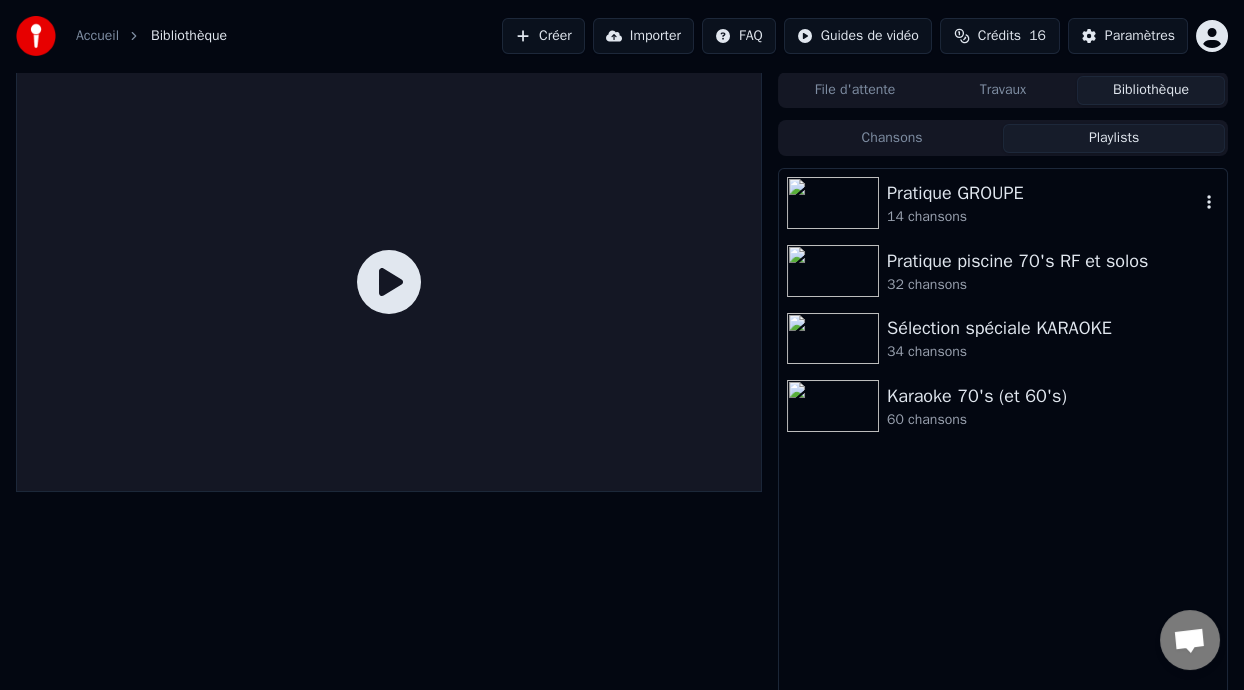click 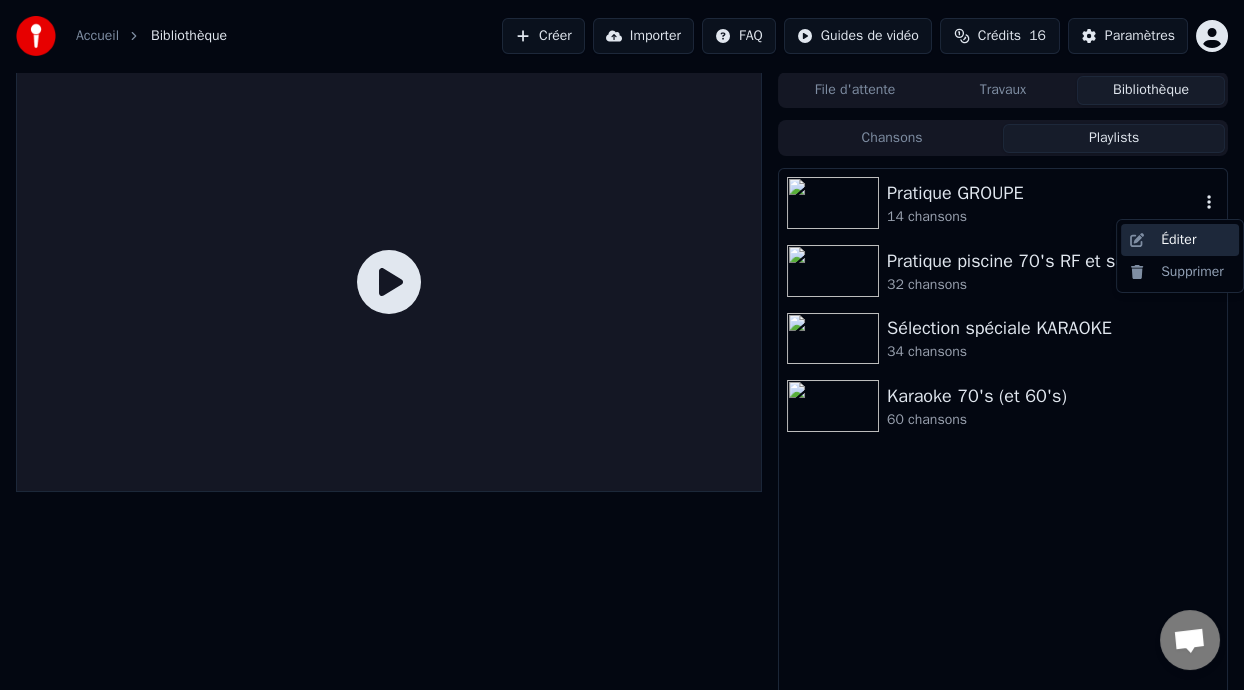 click on "Éditer" at bounding box center [1180, 240] 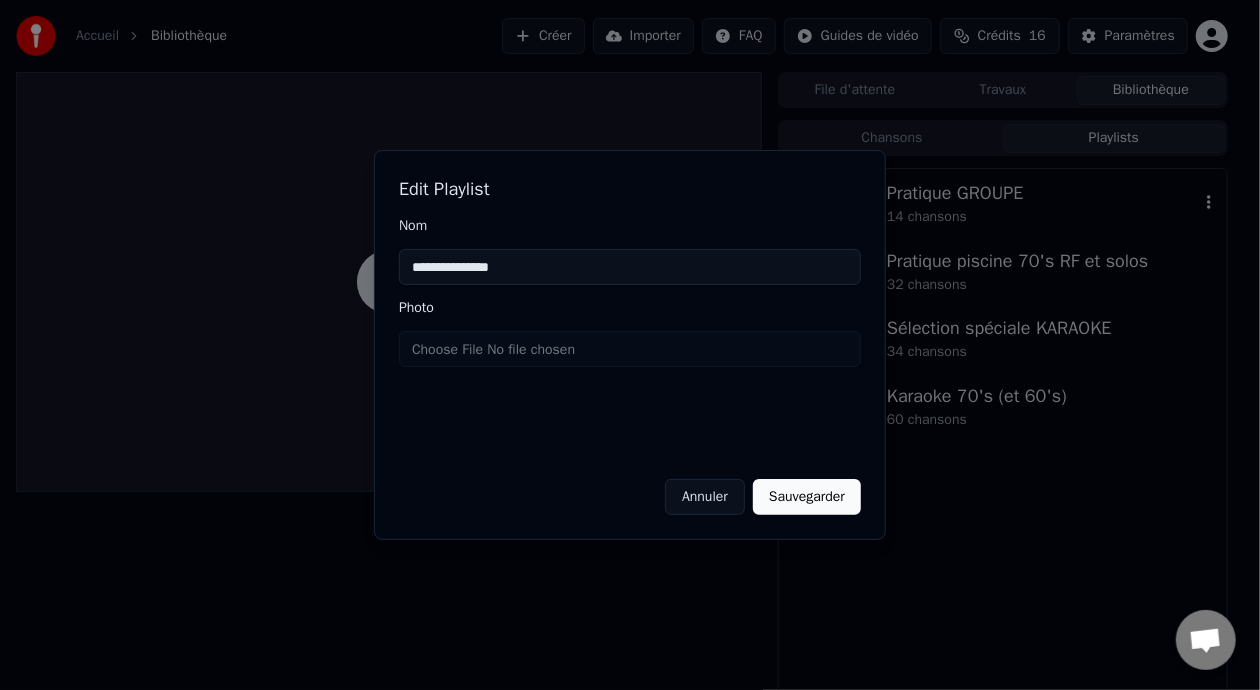 click on "**********" at bounding box center [630, 267] 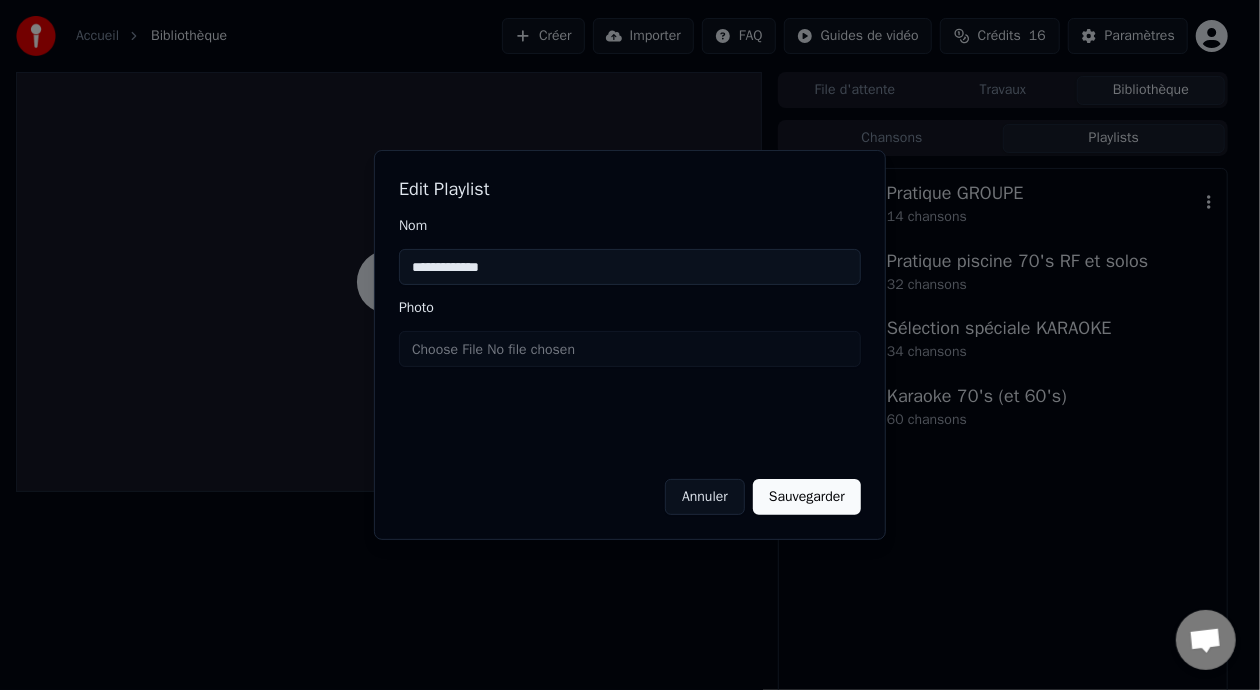 type on "**********" 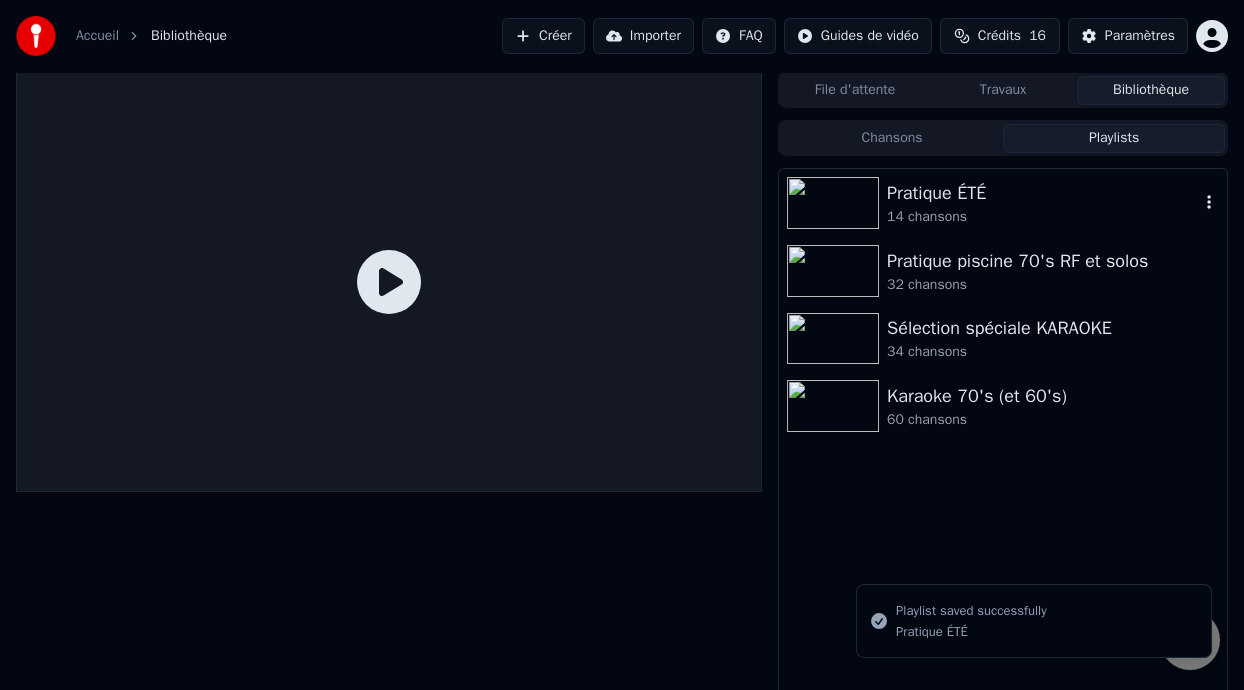 click on "14 chansons" at bounding box center (1043, 217) 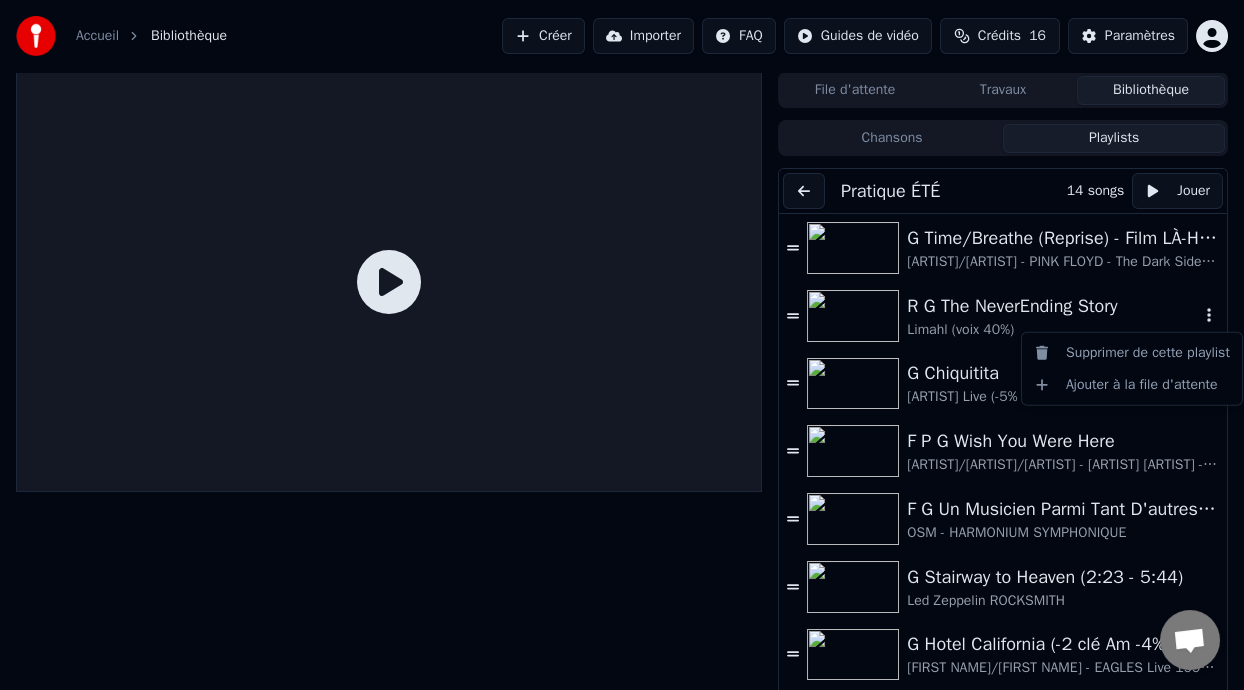 click 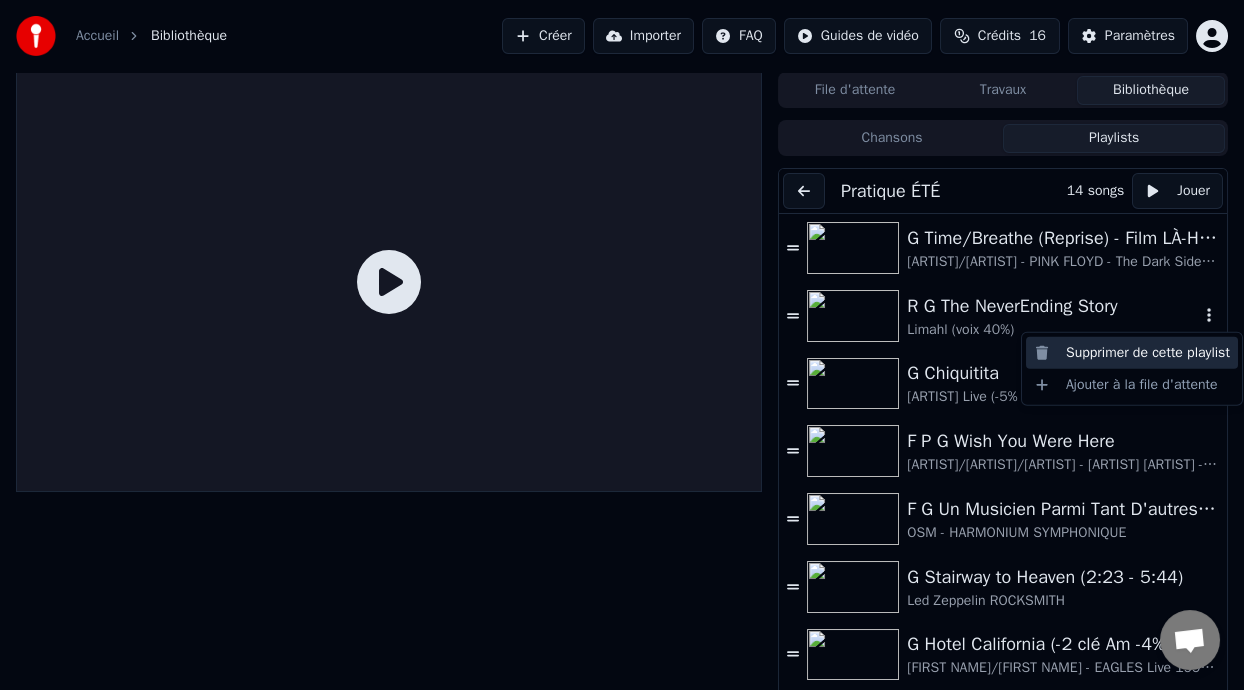 click on "Supprimer de cette playlist" at bounding box center [1132, 353] 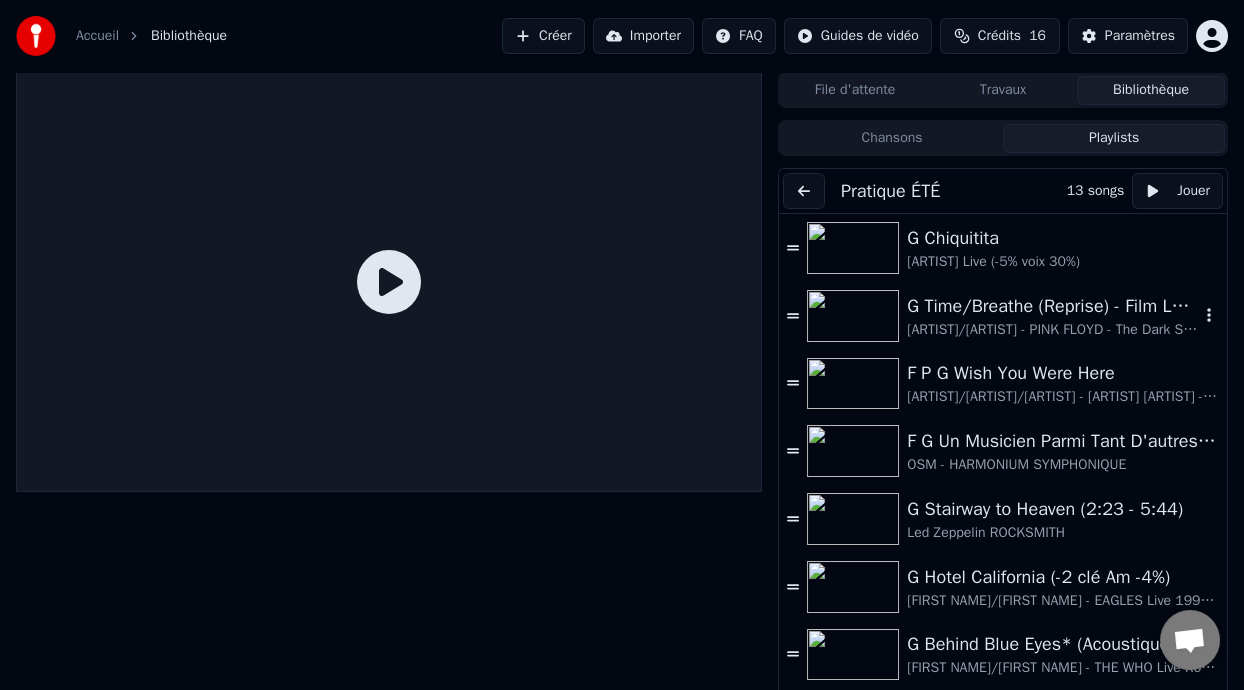 click on "G Time/Breathe (Reprise) - Film LÀ-HAUT (UP Pixar Disney) 0:21 - Carl & Ellie story" at bounding box center (1053, 306) 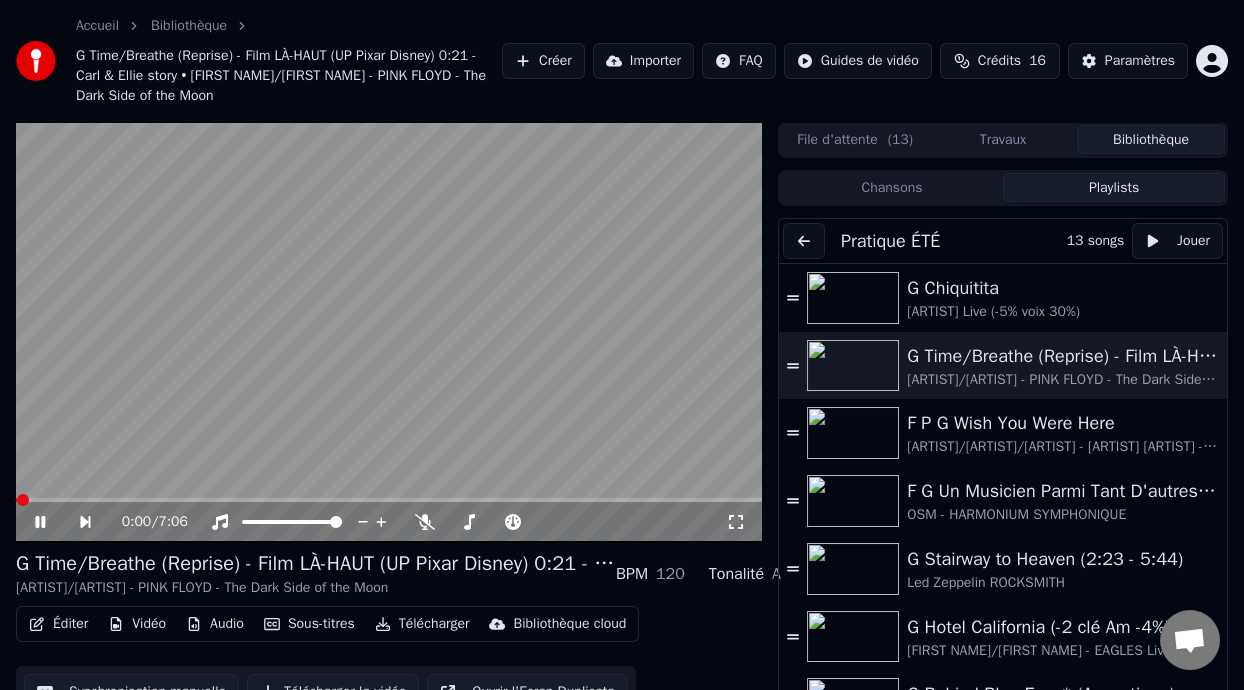 click 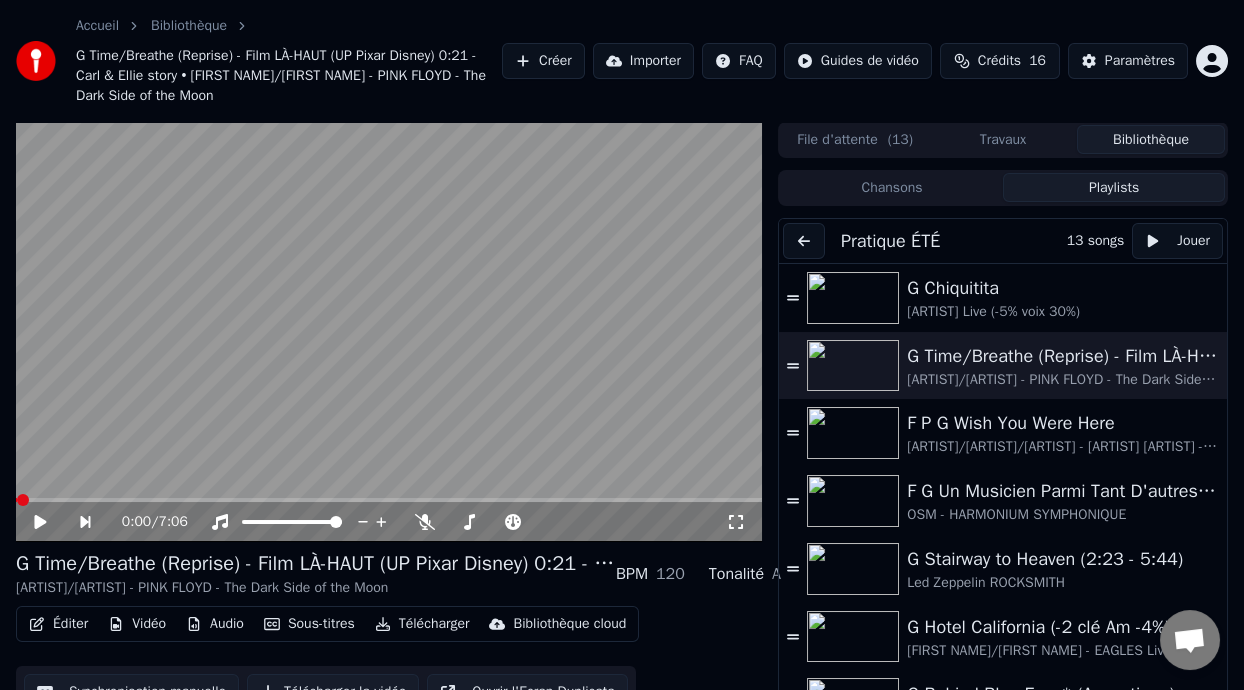click on "Éditer" at bounding box center (58, 624) 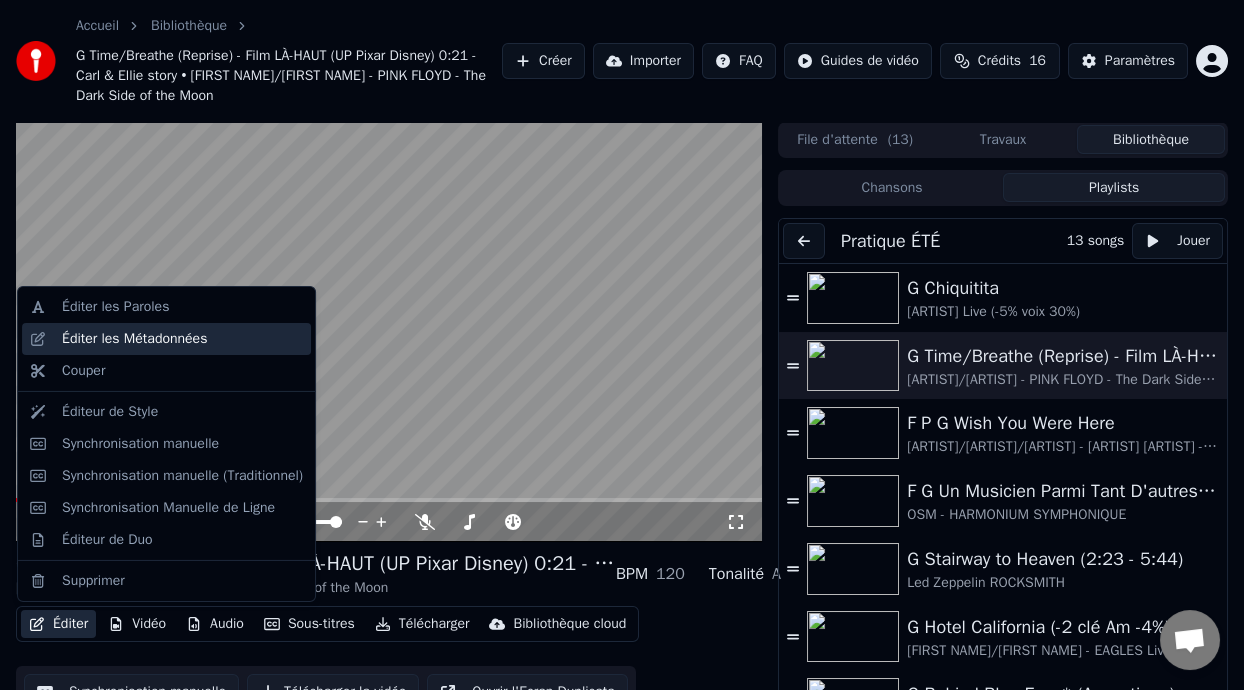 click on "Éditer les Métadonnées" at bounding box center (182, 339) 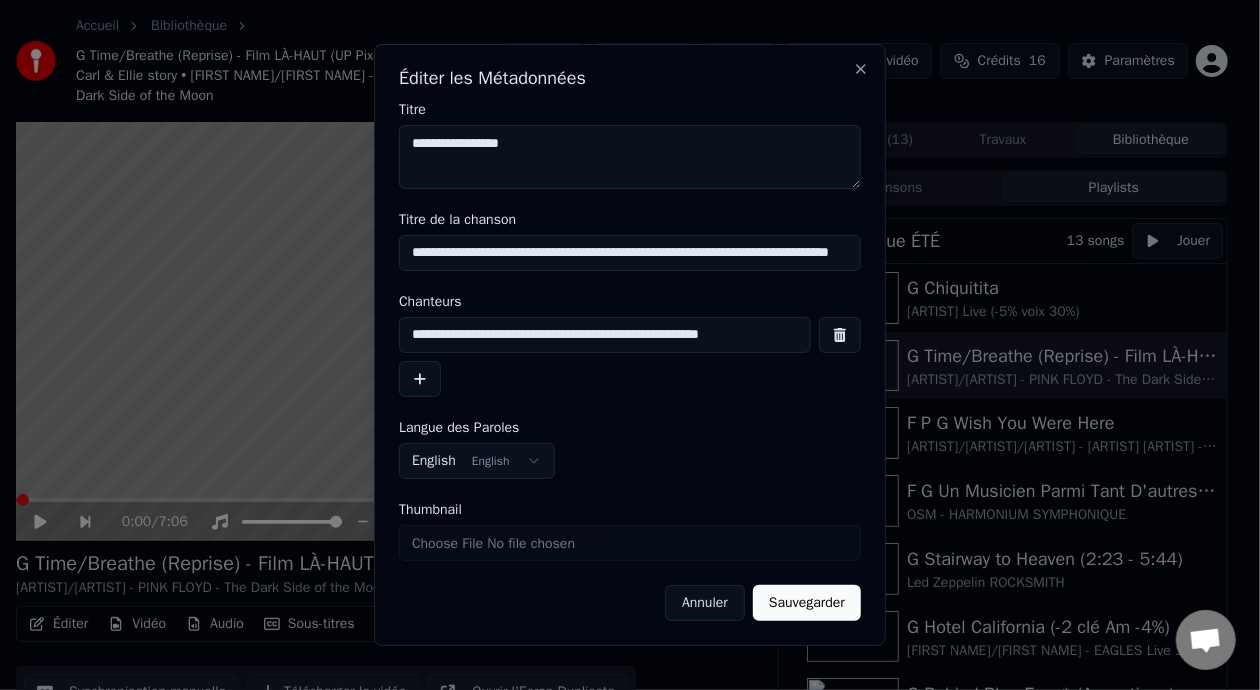 click on "**********" at bounding box center [605, 335] 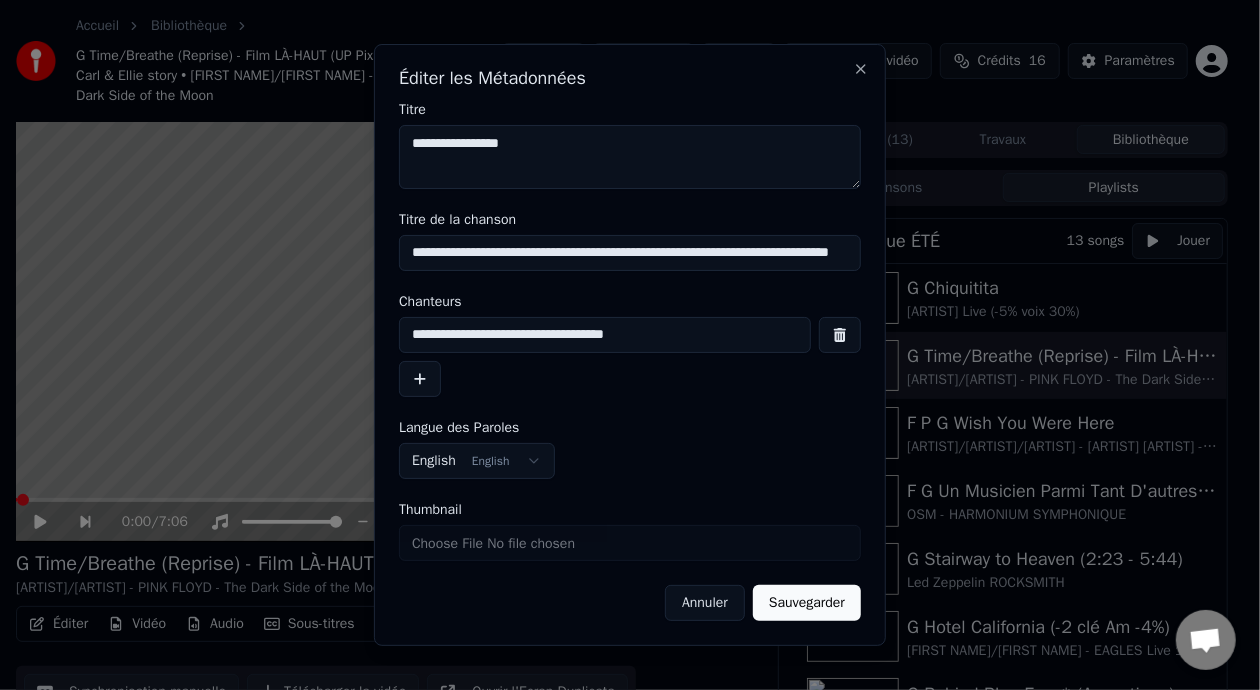 type on "**********" 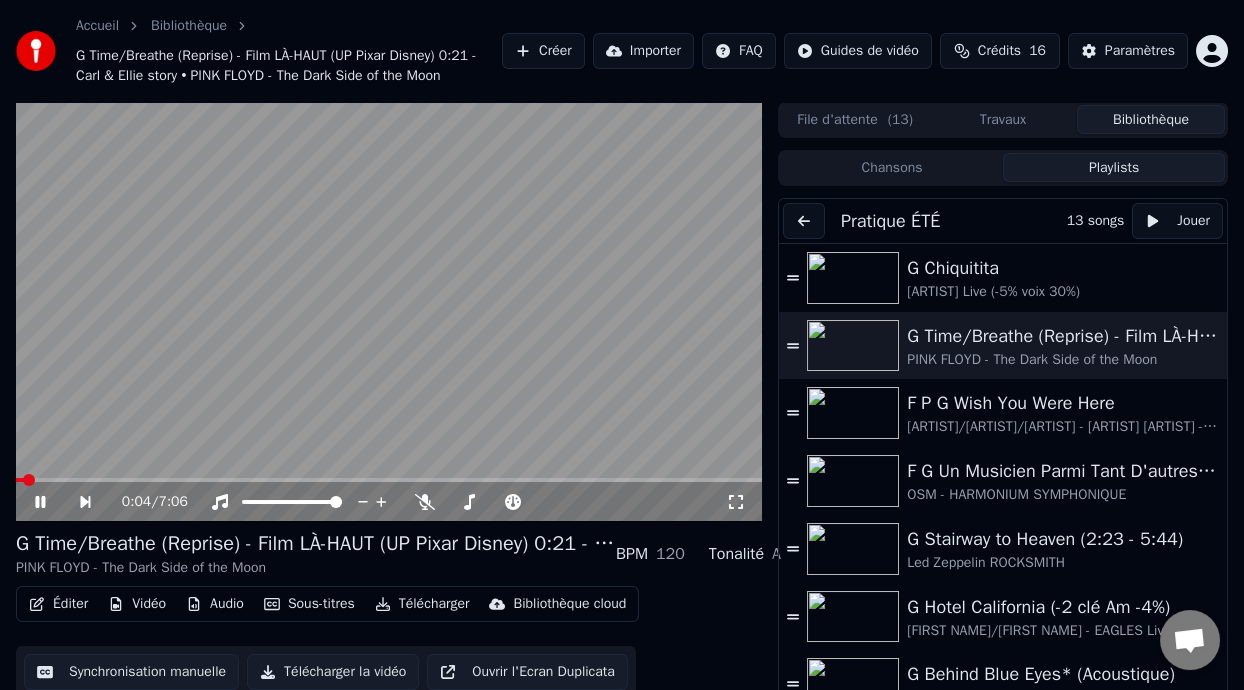 click 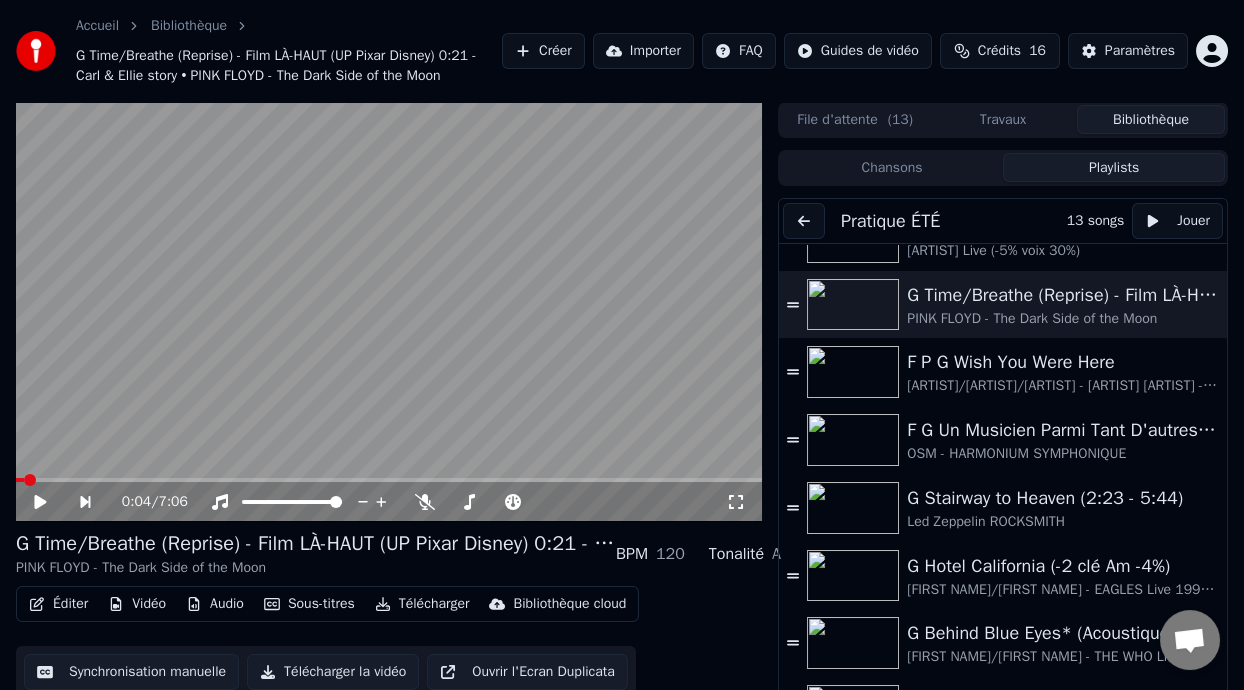 scroll, scrollTop: 0, scrollLeft: 0, axis: both 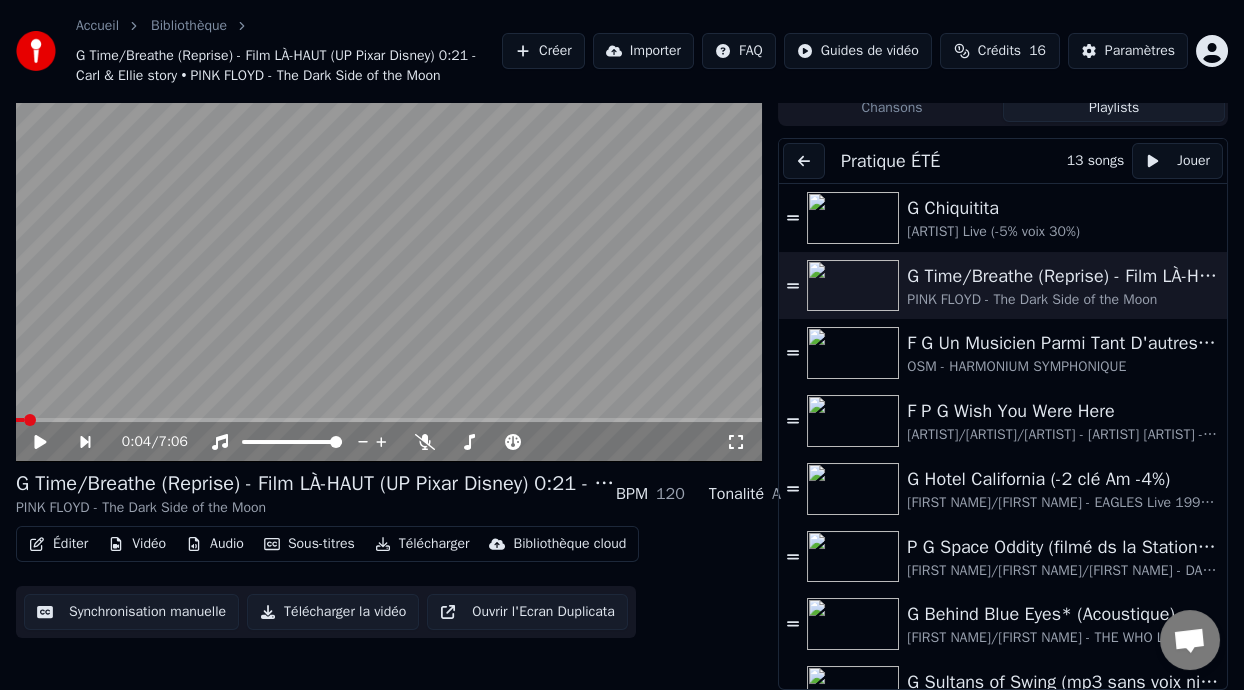 click at bounding box center (804, 161) 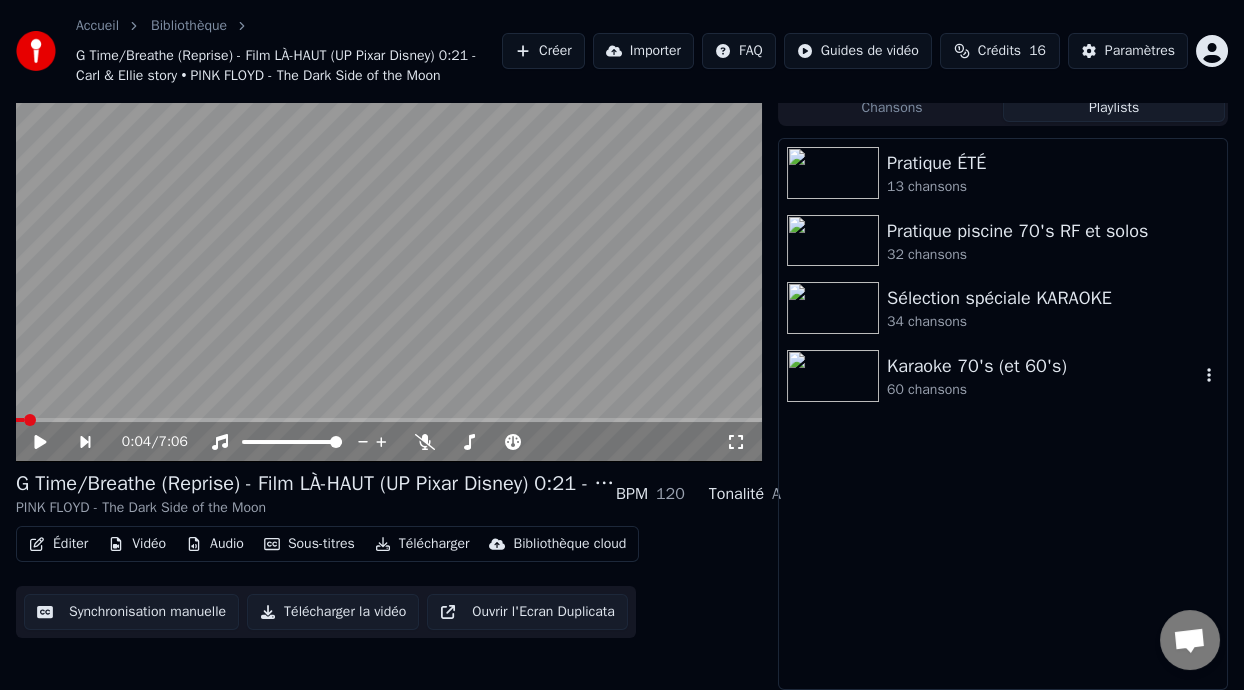 click on "Karaoke 70's (et 60's)" at bounding box center (1043, 366) 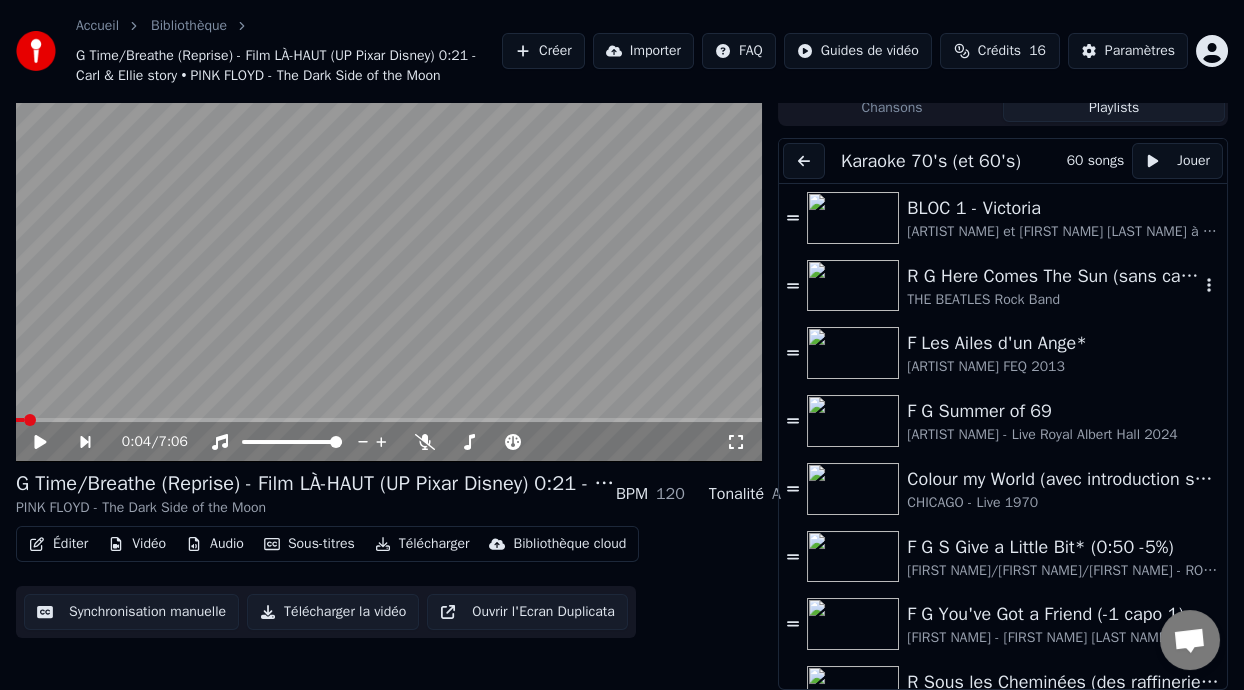 click 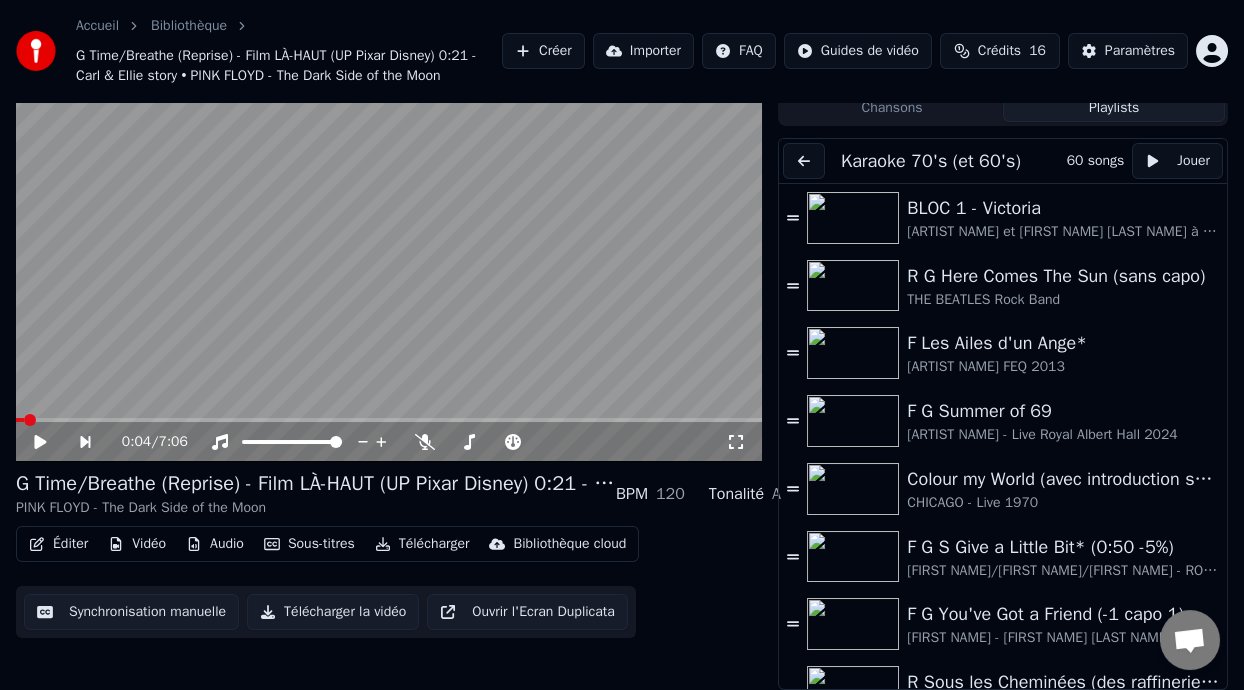 click at bounding box center (804, 161) 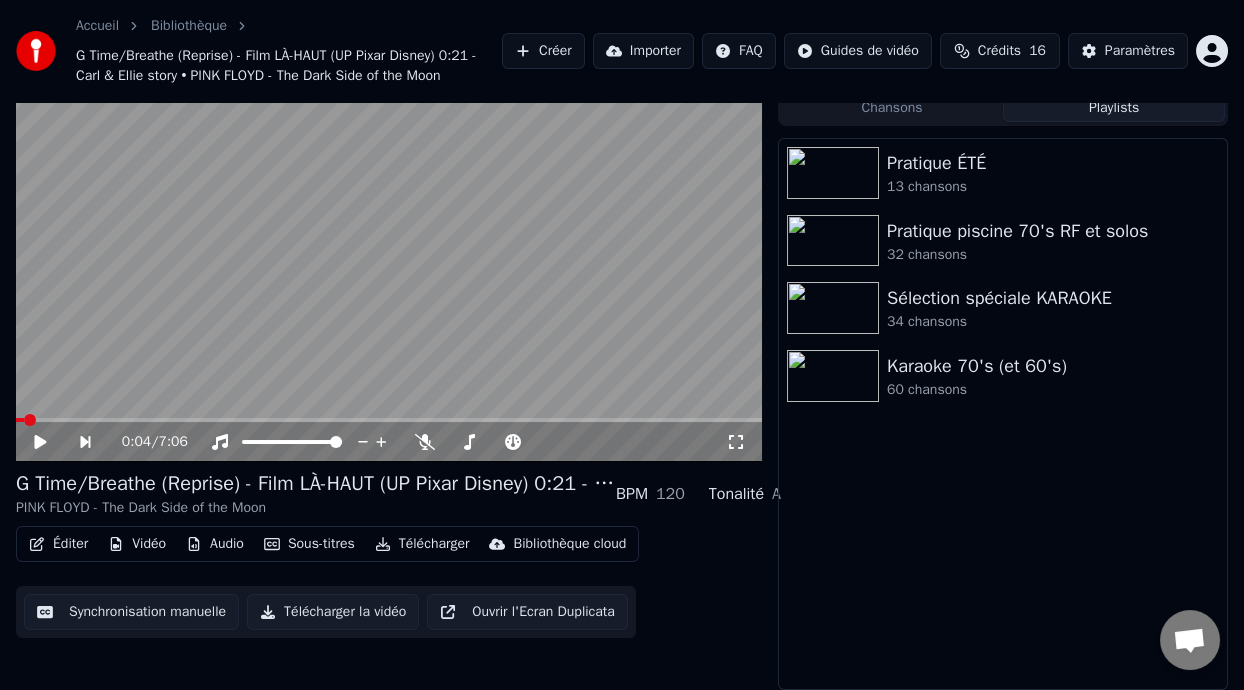 scroll, scrollTop: 0, scrollLeft: 0, axis: both 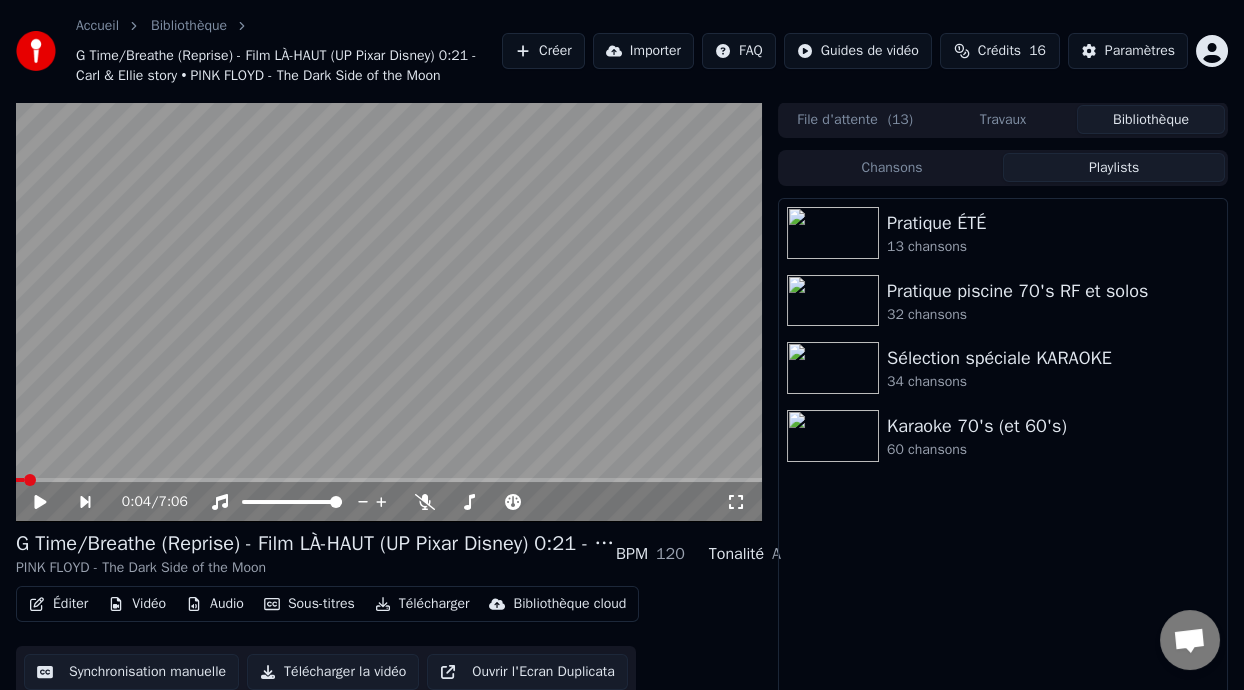 click on "Bibliothèque" at bounding box center (1151, 119) 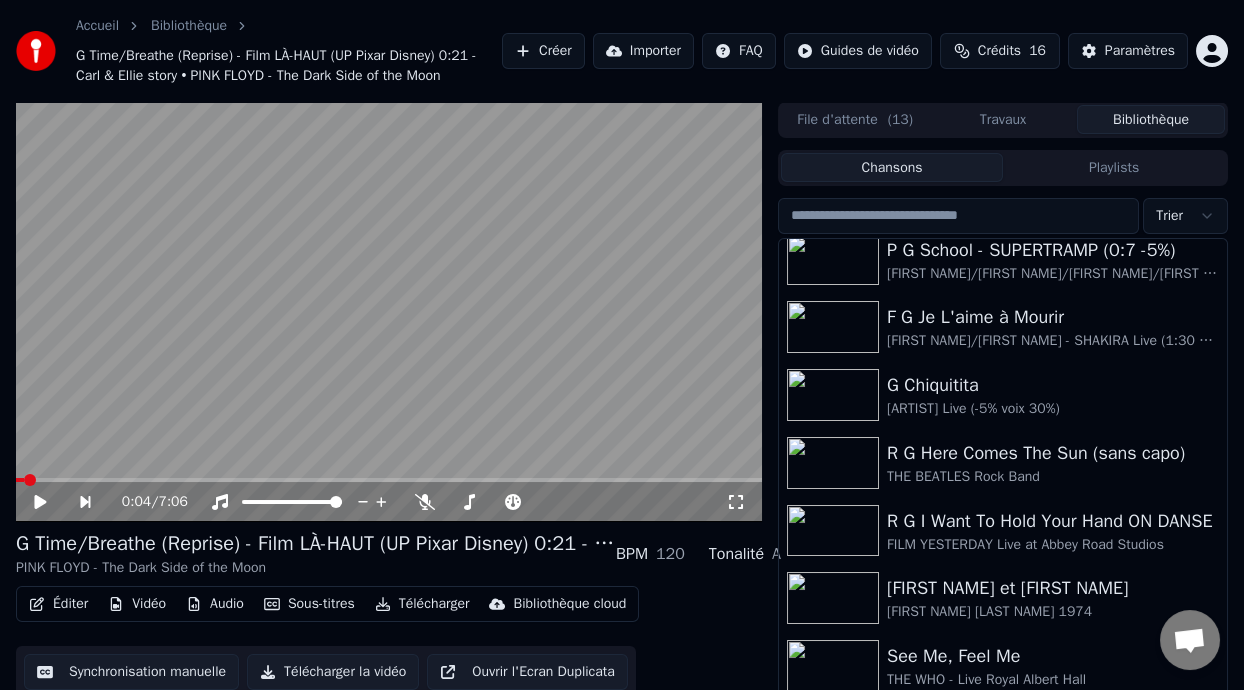 scroll, scrollTop: 274, scrollLeft: 0, axis: vertical 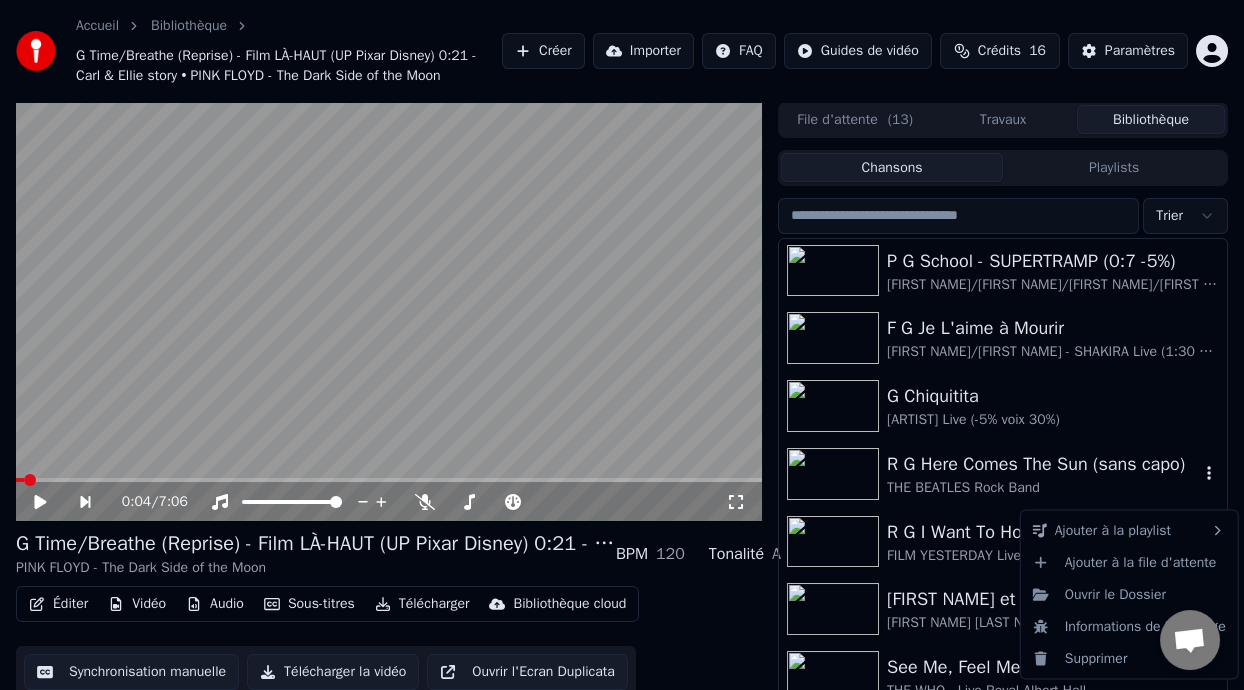 click 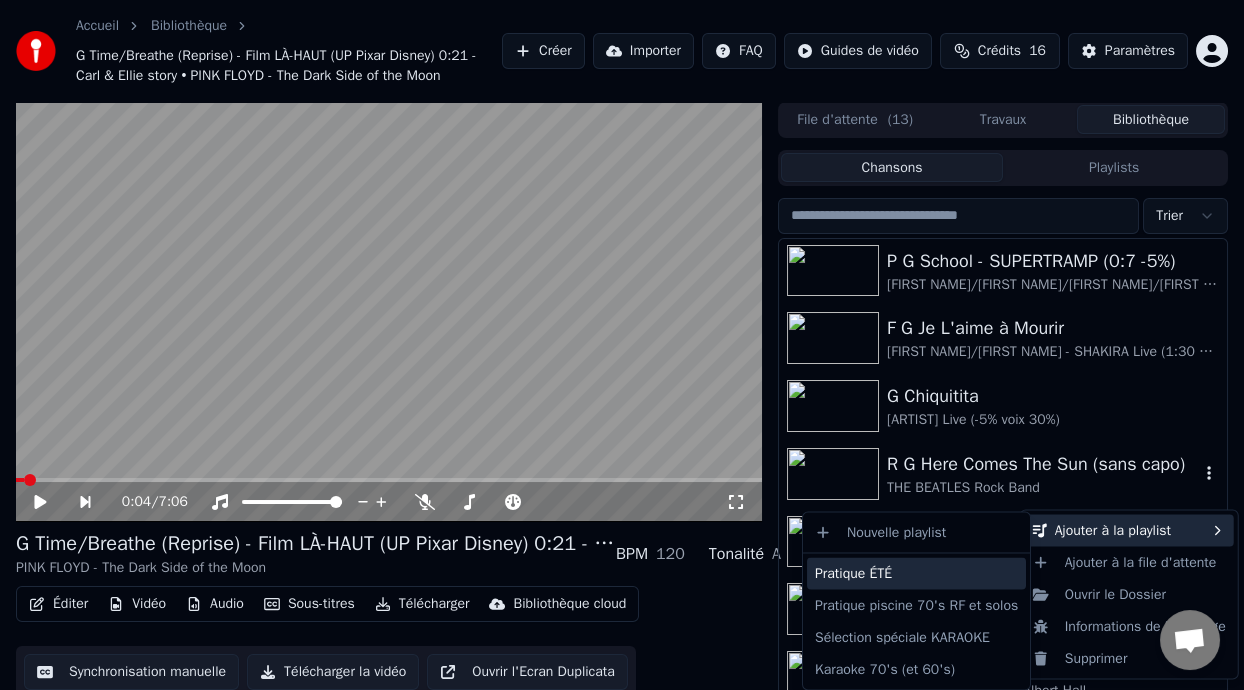 click on "Pratique ÉTÉ" at bounding box center (916, 573) 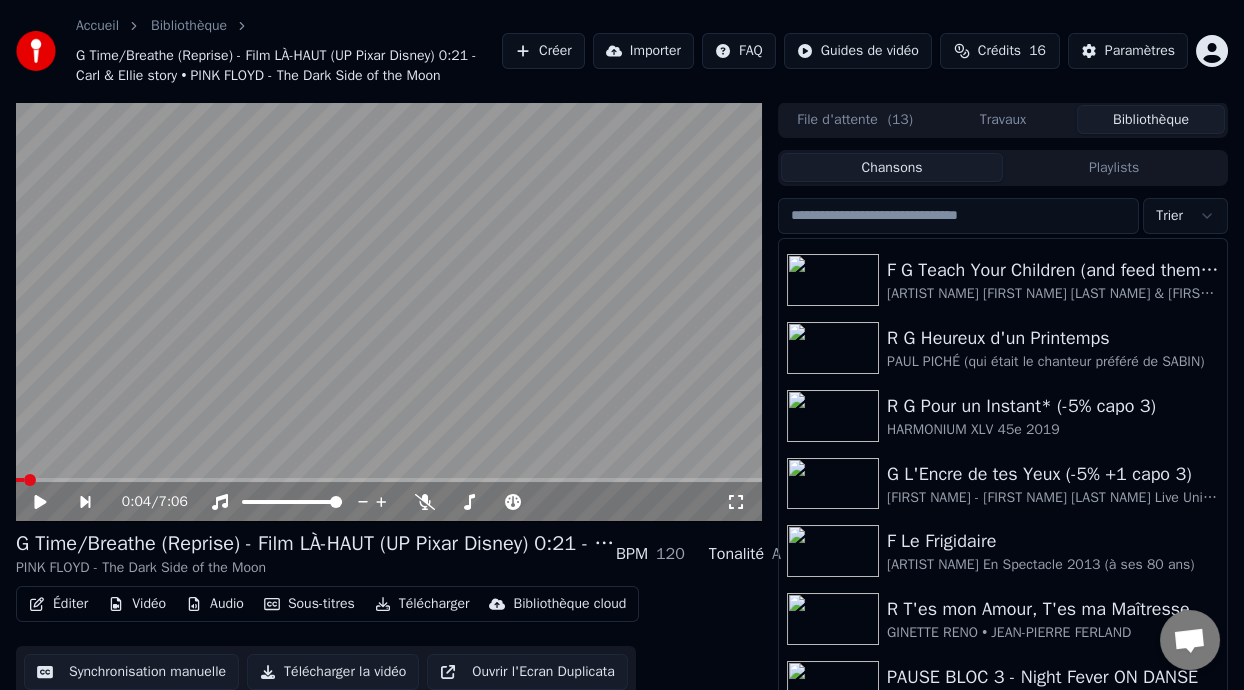 scroll, scrollTop: 1657, scrollLeft: 0, axis: vertical 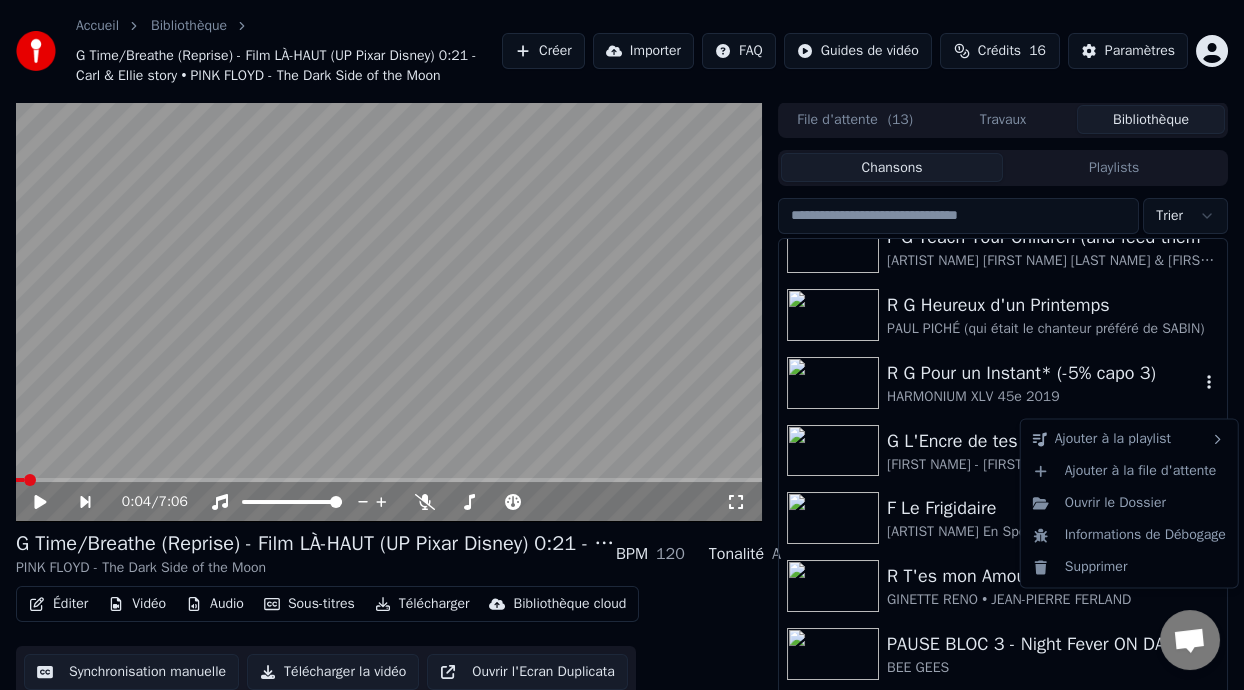 click 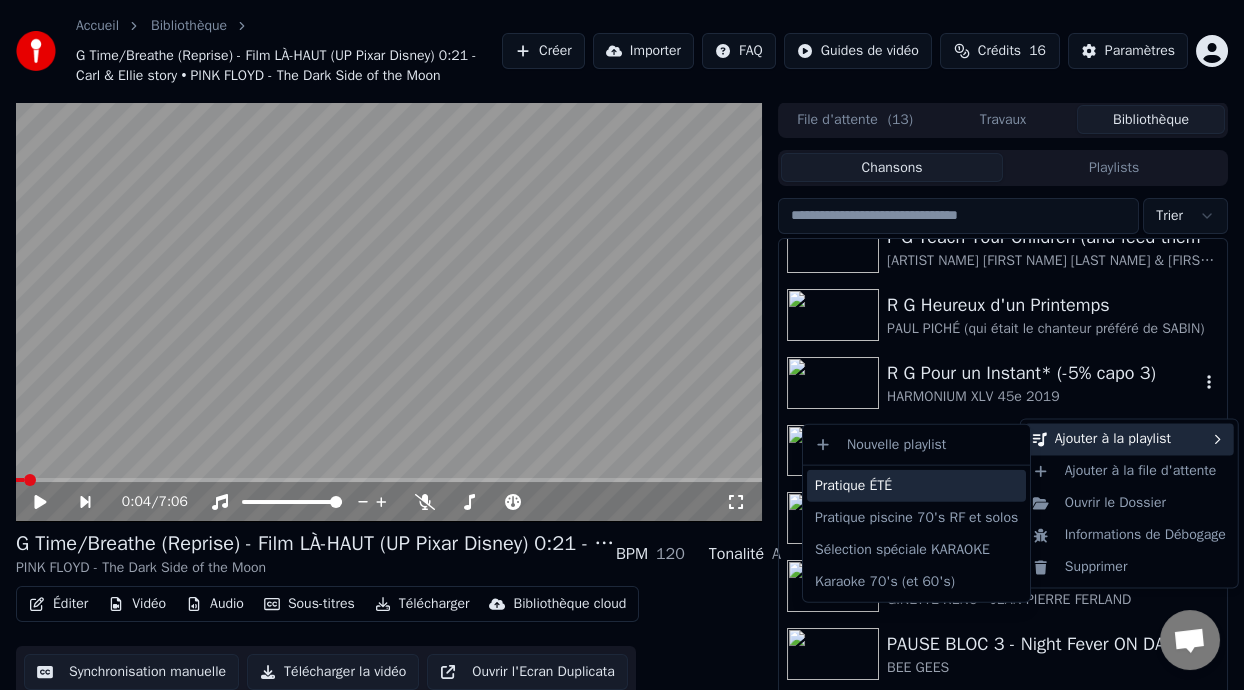 click on "Pratique ÉTÉ" at bounding box center (916, 486) 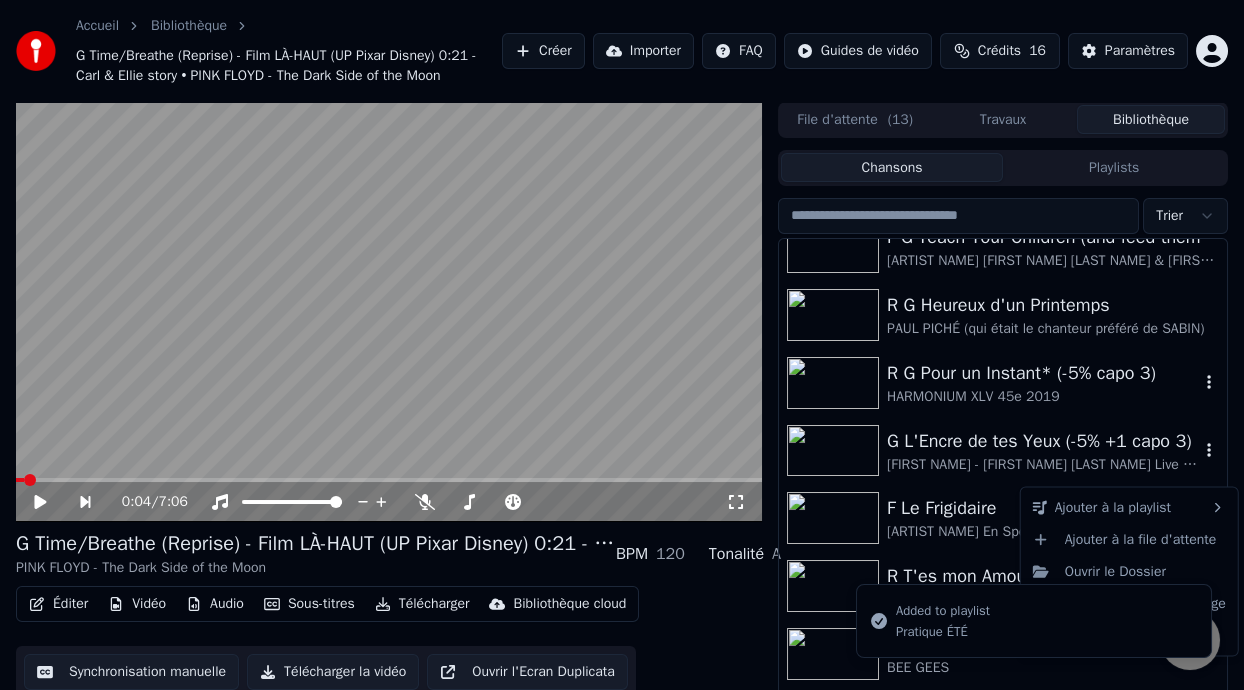 click 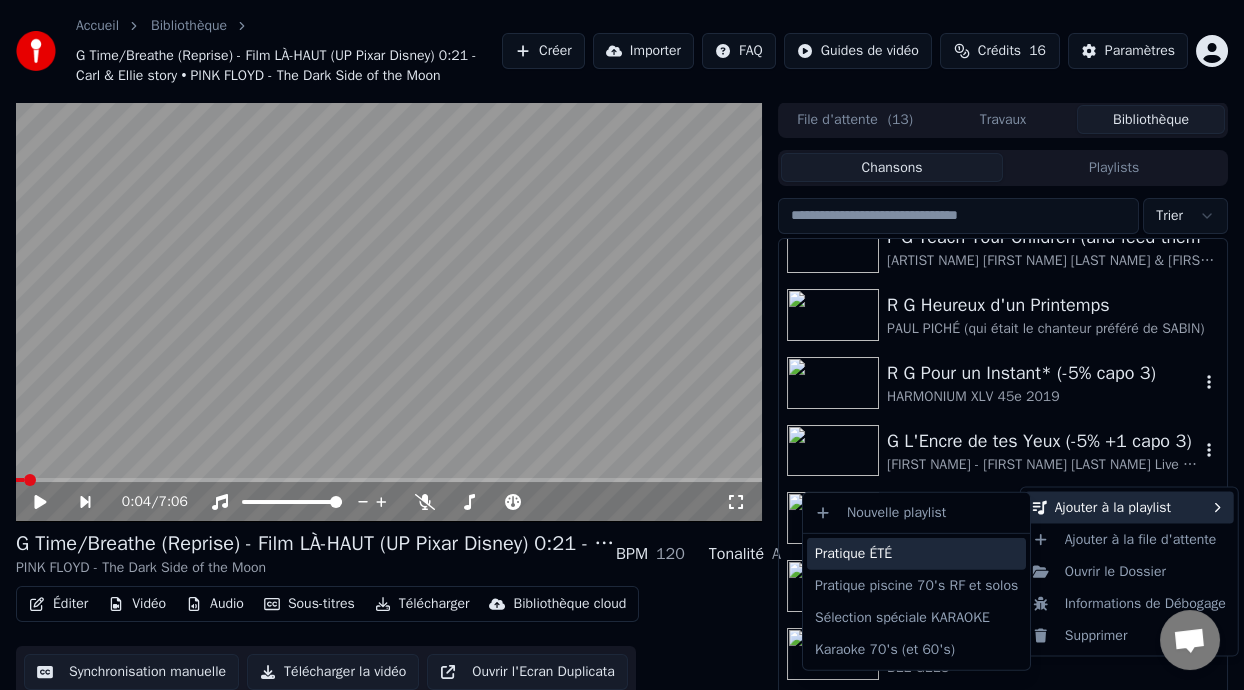 click on "Pratique ÉTÉ" at bounding box center [916, 554] 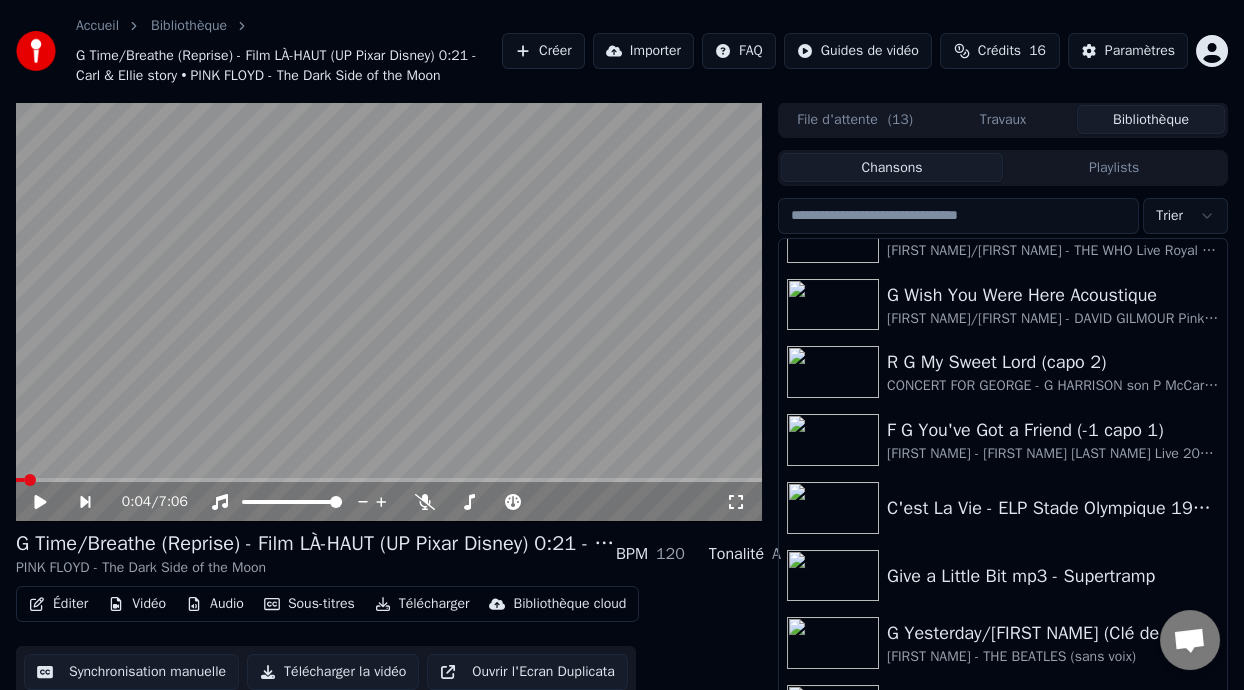 scroll, scrollTop: 3072, scrollLeft: 0, axis: vertical 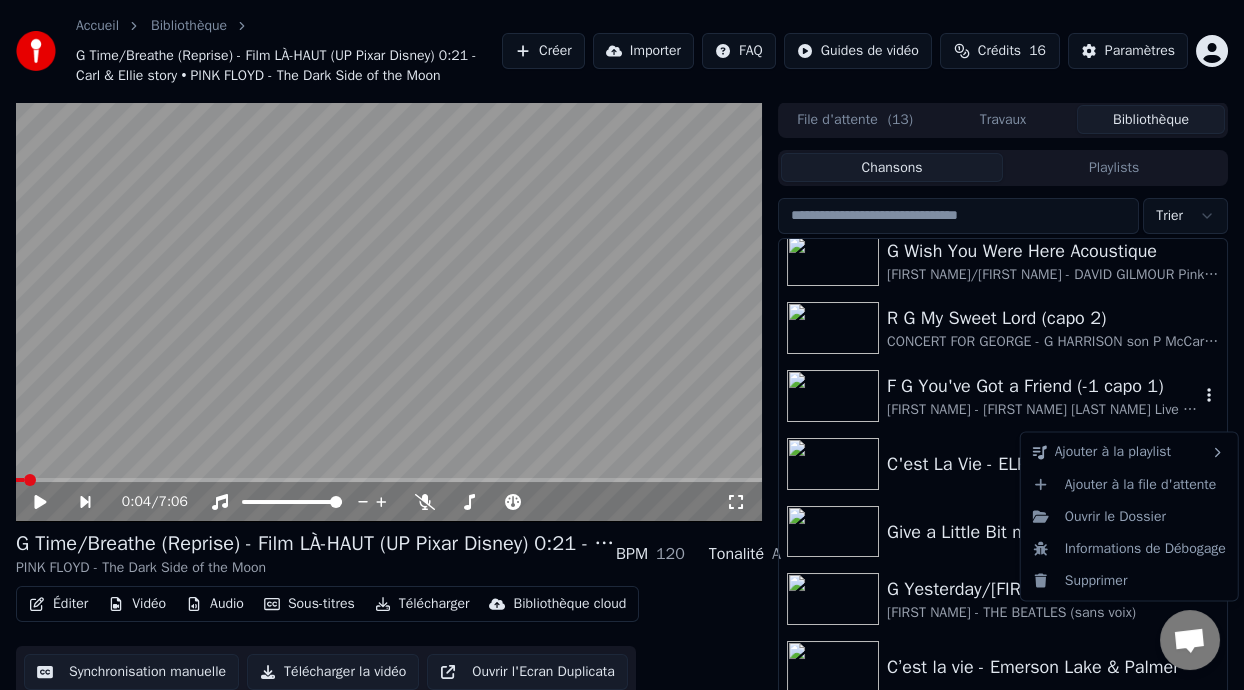 click 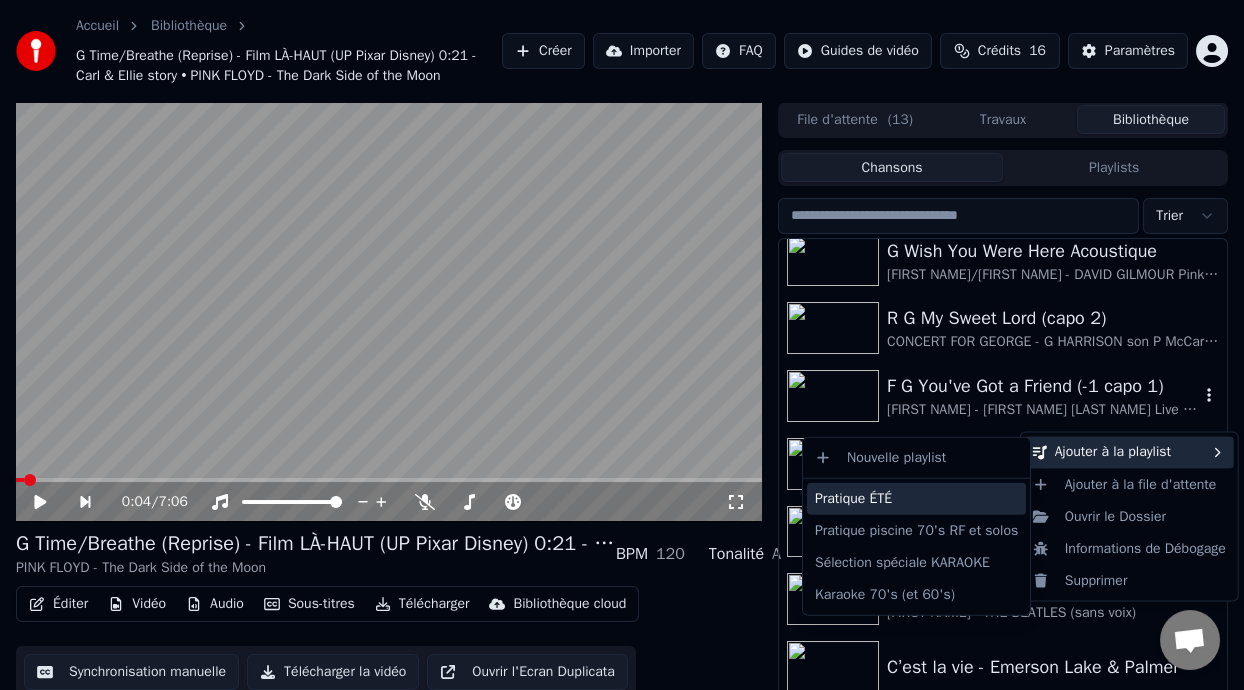 click on "Pratique ÉTÉ" at bounding box center (916, 499) 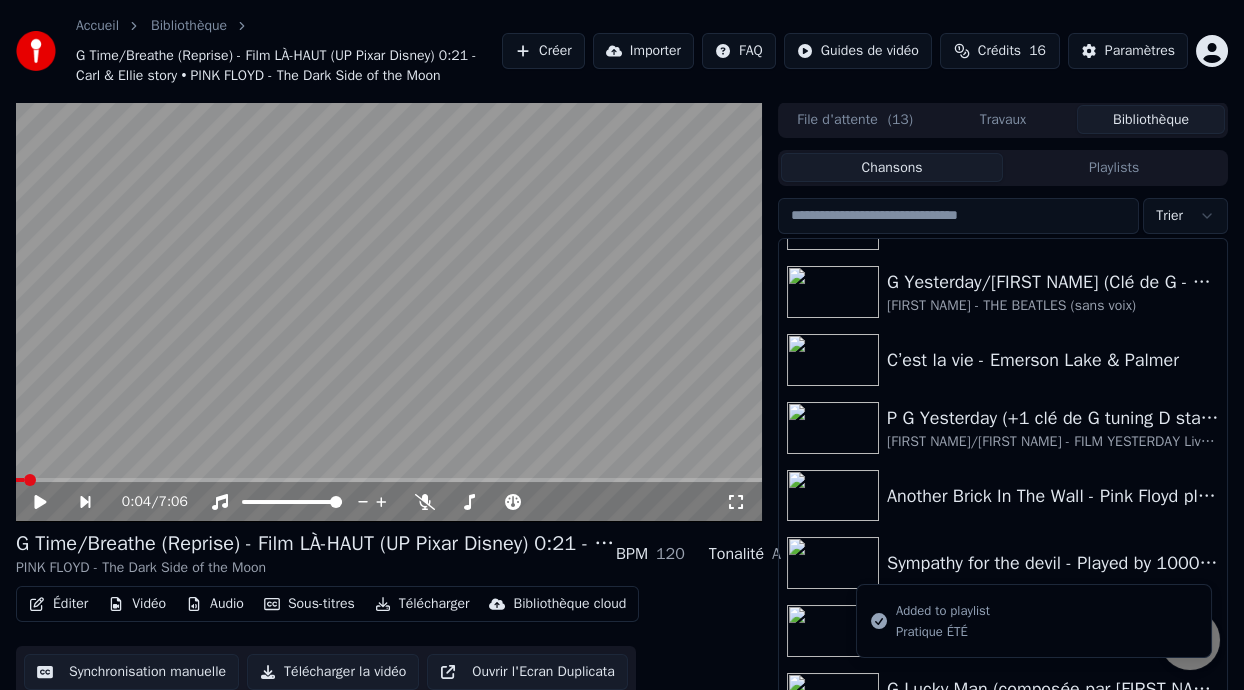 scroll, scrollTop: 3369, scrollLeft: 0, axis: vertical 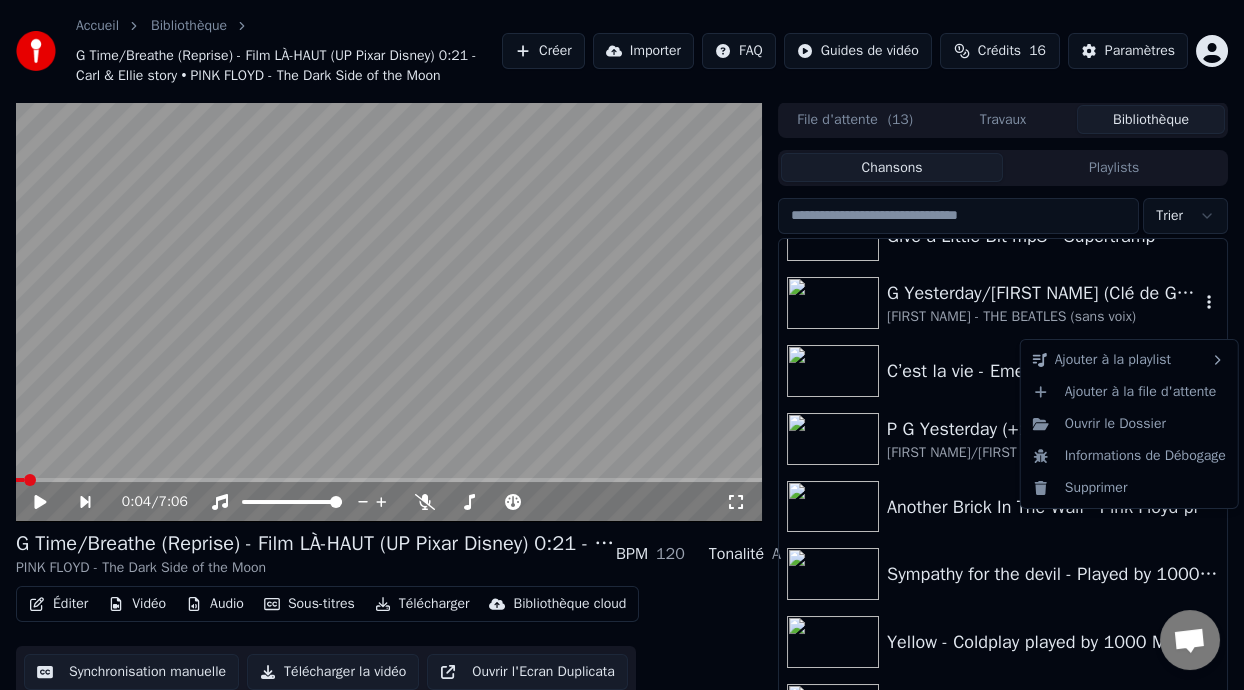 click 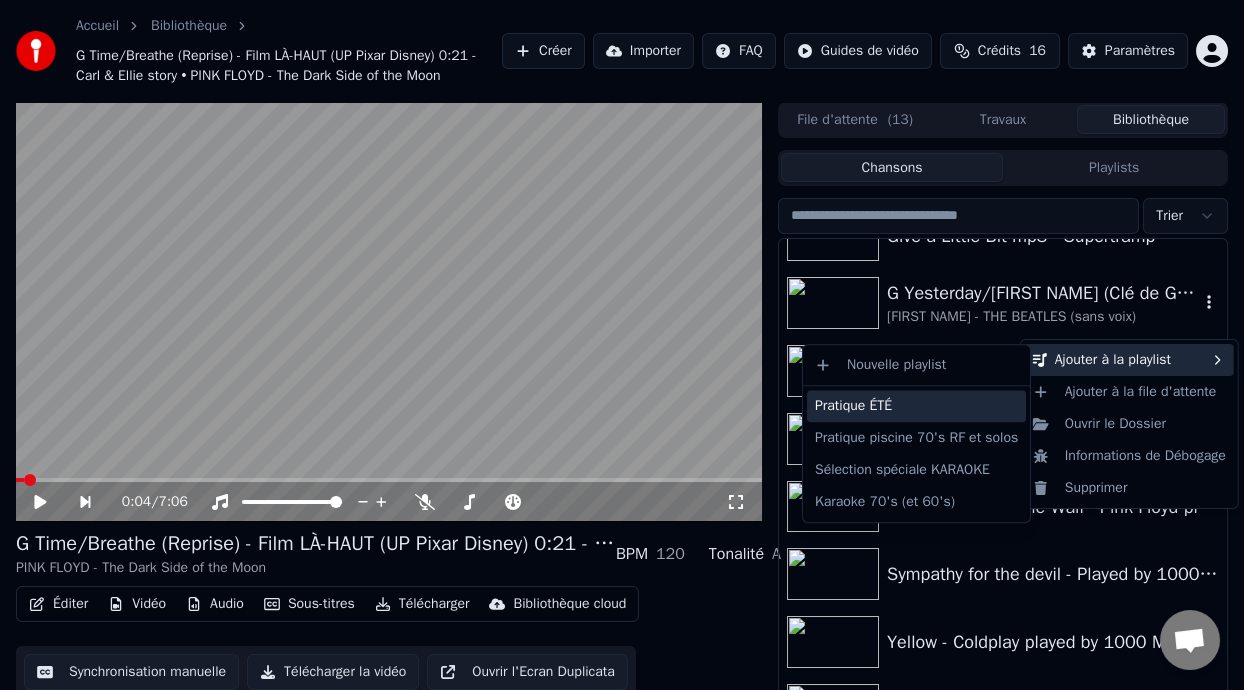 click on "Pratique ÉTÉ" at bounding box center [916, 406] 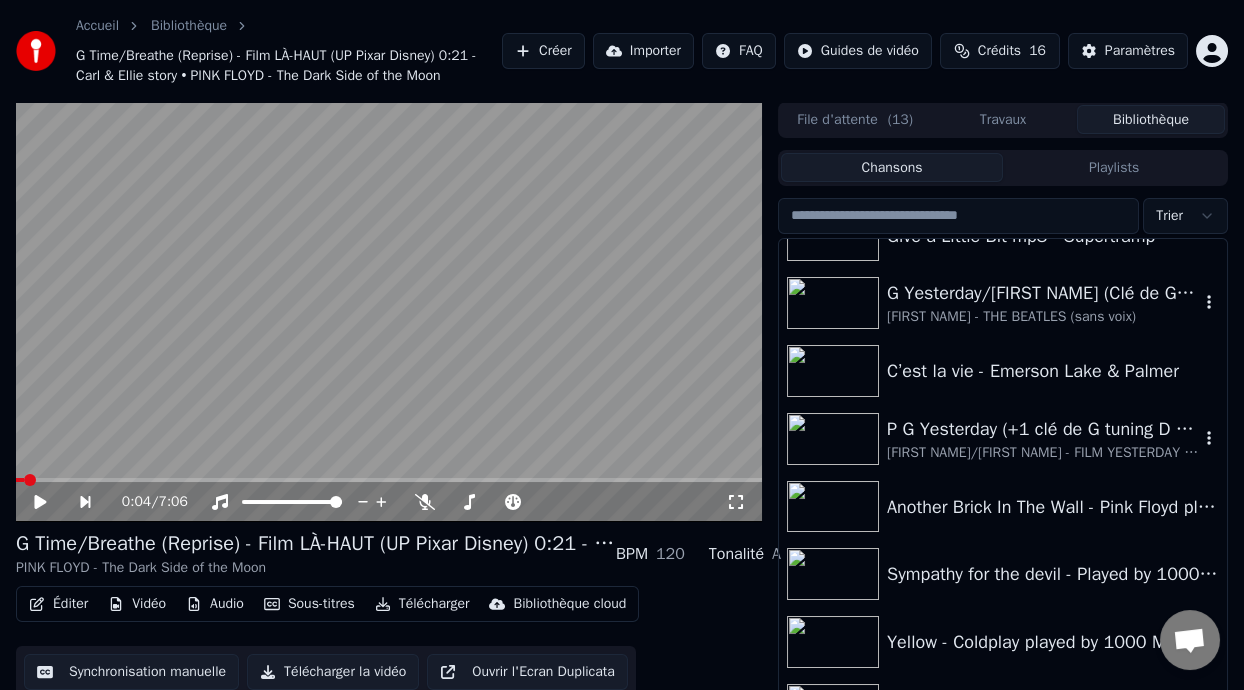 click 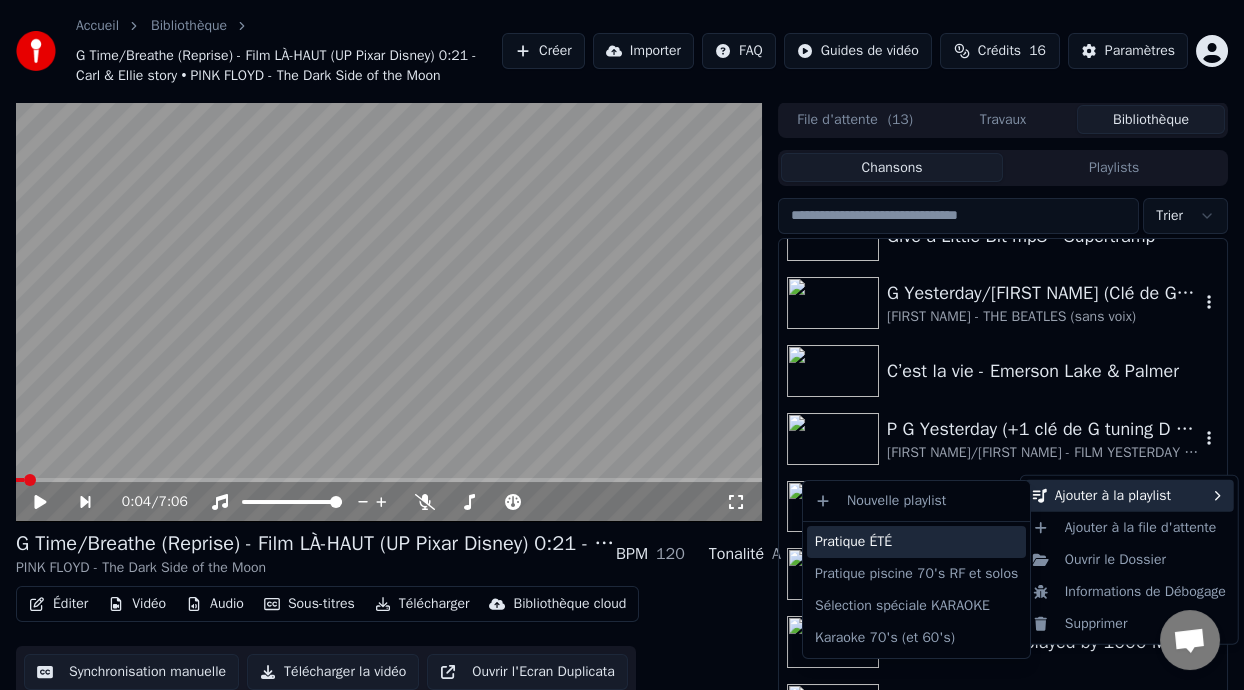 click on "Pratique ÉTÉ" at bounding box center (916, 542) 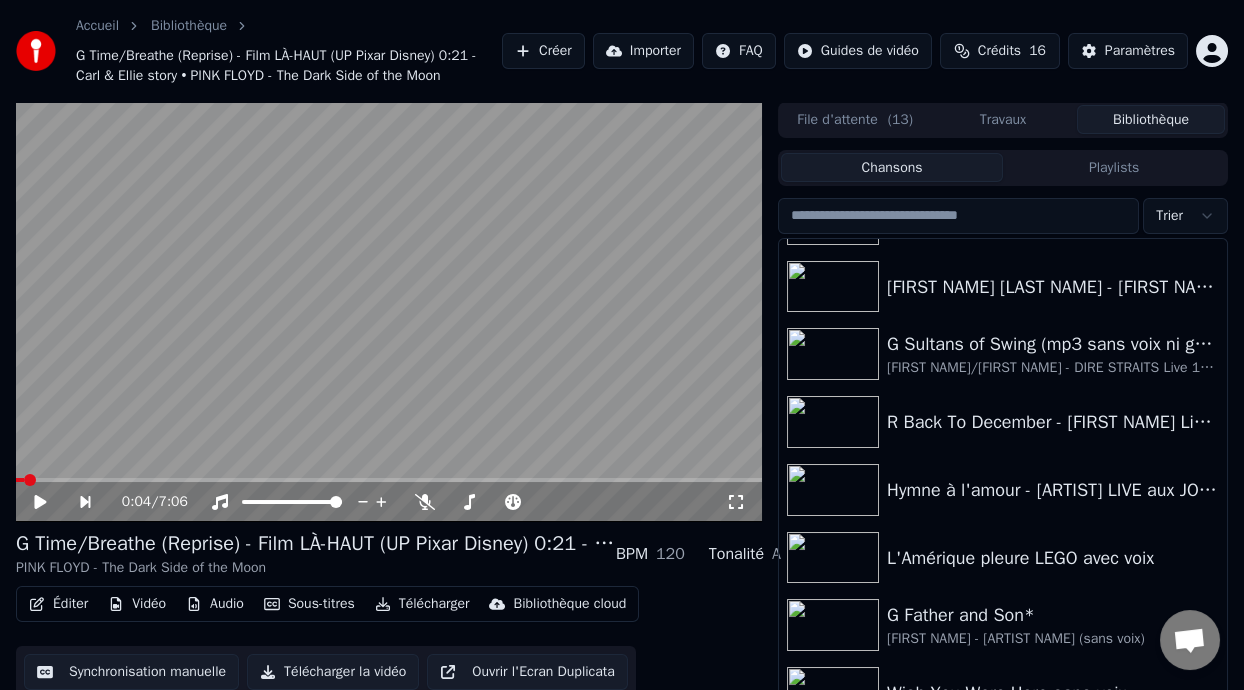 scroll, scrollTop: 6672, scrollLeft: 0, axis: vertical 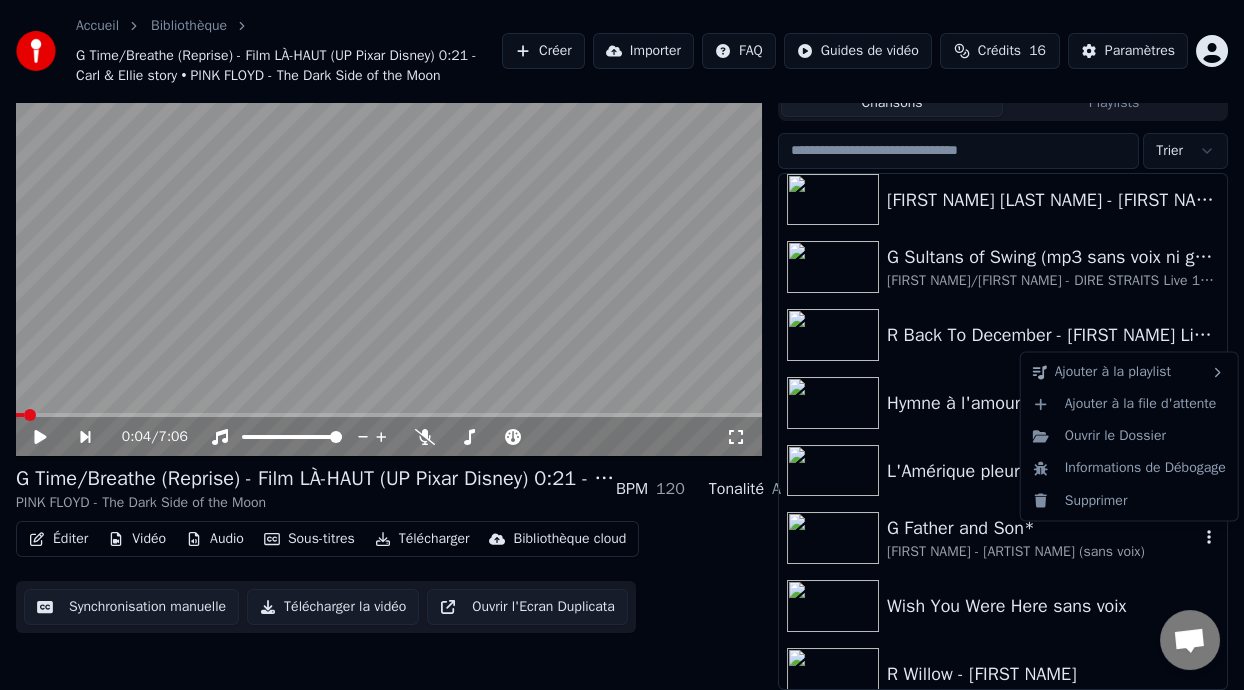 click 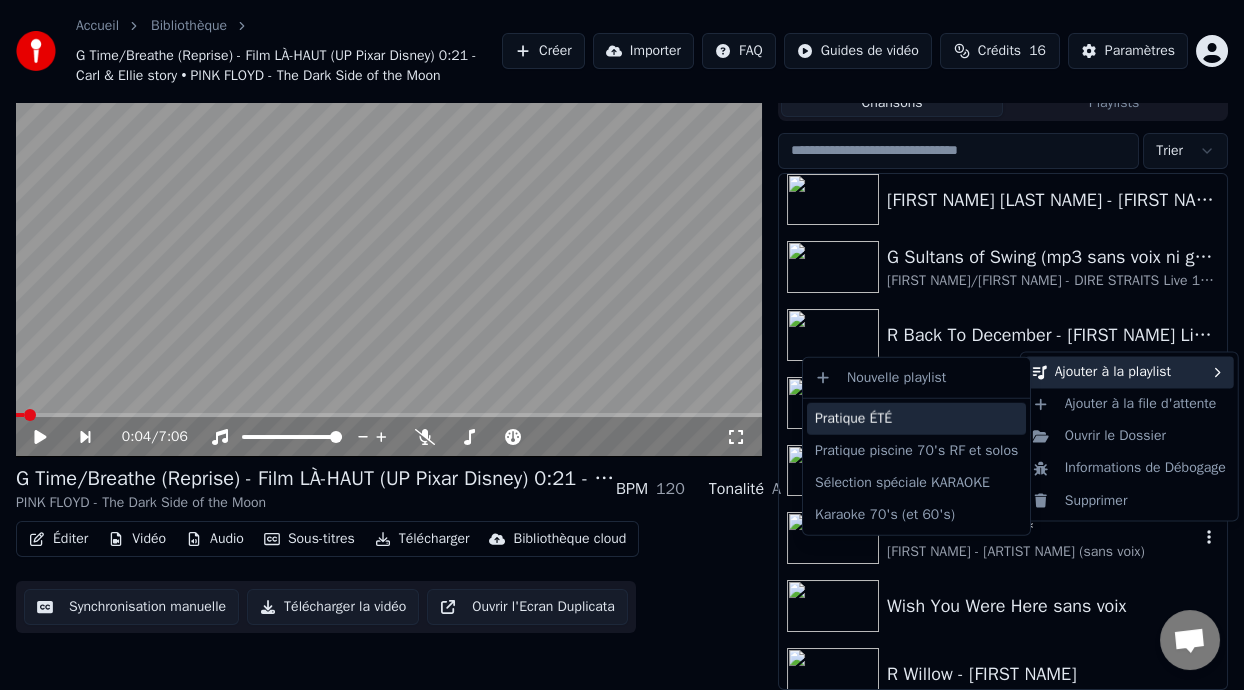 click on "Pratique ÉTÉ" at bounding box center (916, 419) 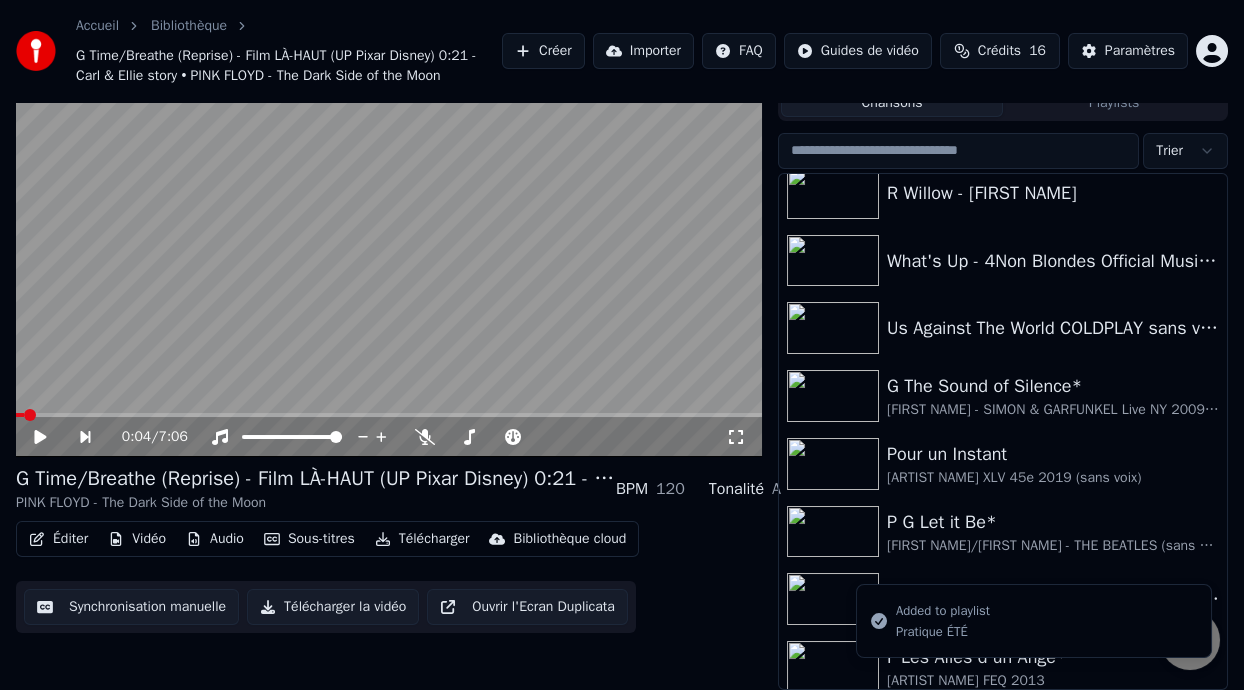 scroll, scrollTop: 7177, scrollLeft: 0, axis: vertical 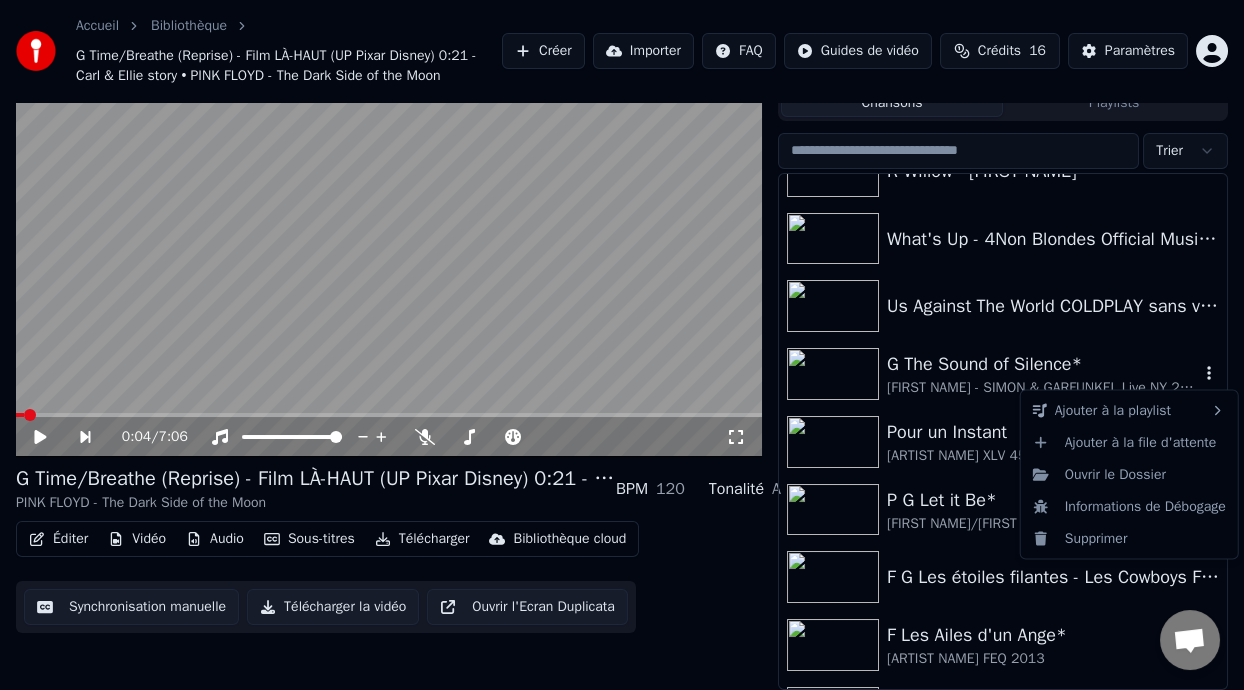 click 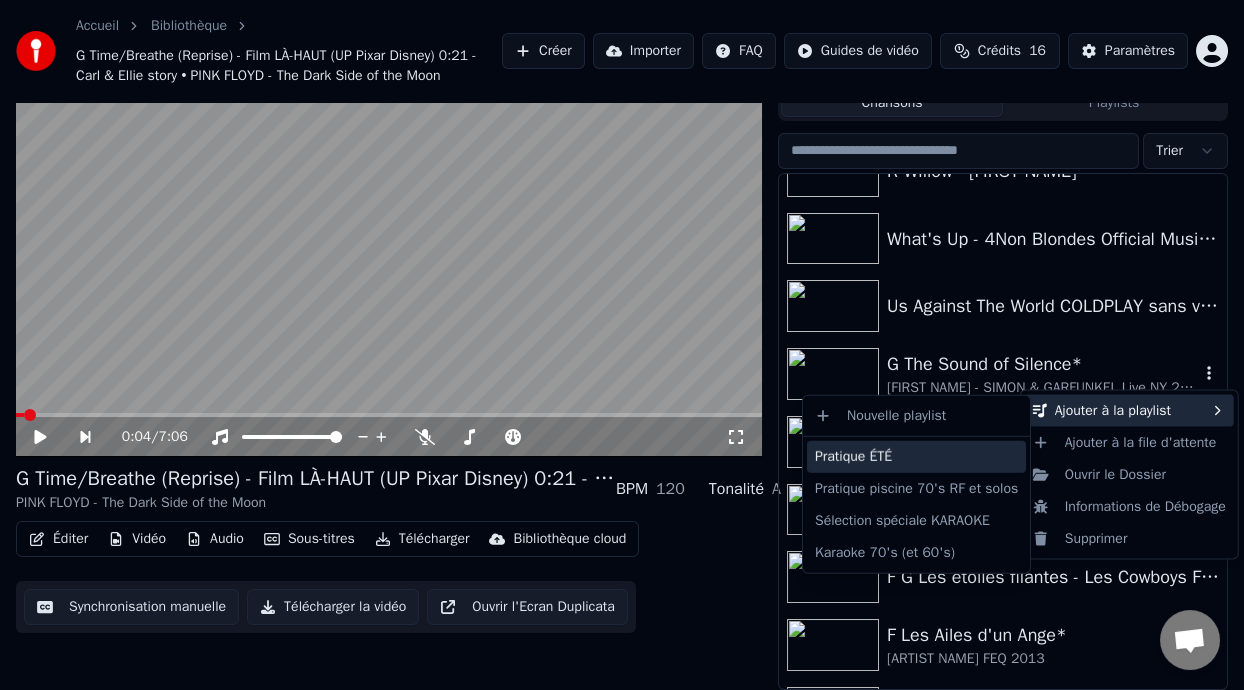 click on "Pratique ÉTÉ" at bounding box center [916, 457] 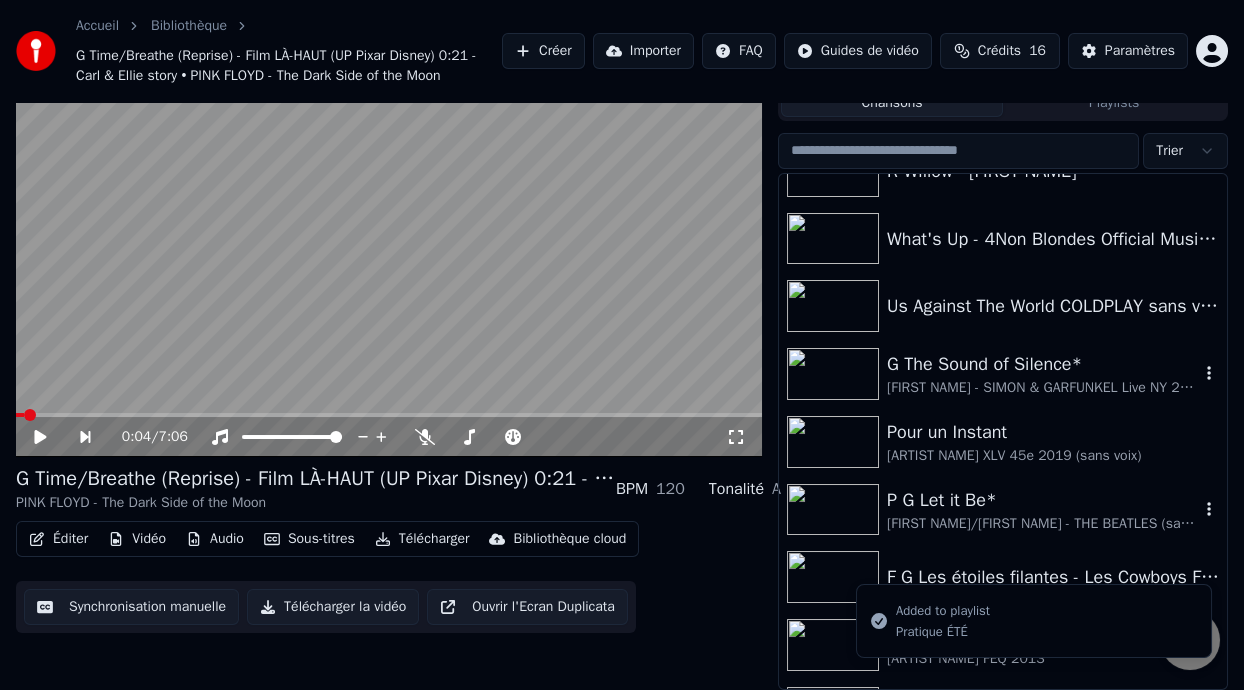 click 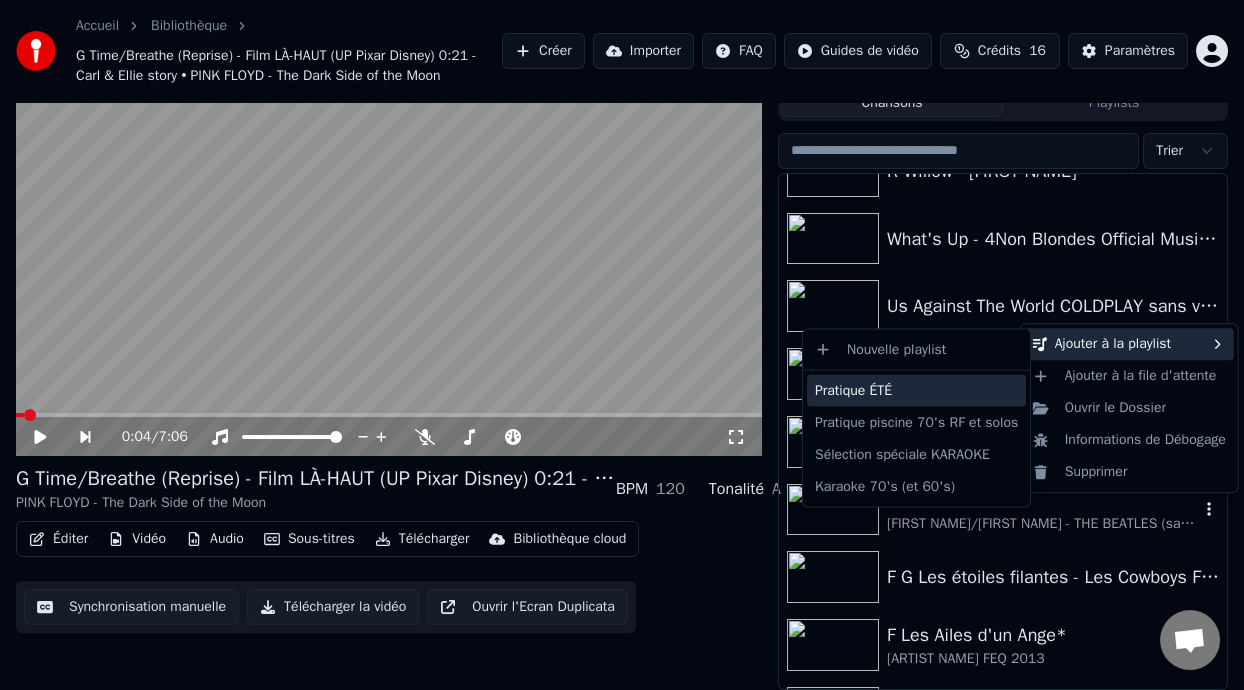 click on "Pratique ÉTÉ" at bounding box center (916, 391) 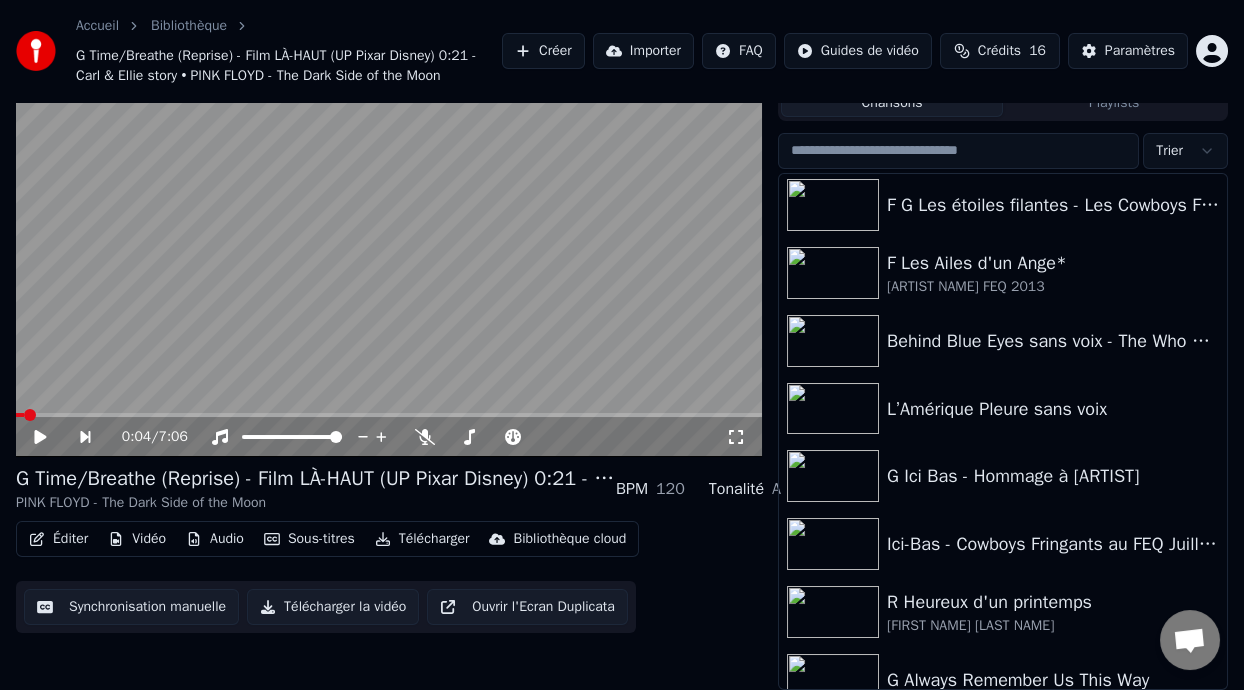 scroll, scrollTop: 7573, scrollLeft: 0, axis: vertical 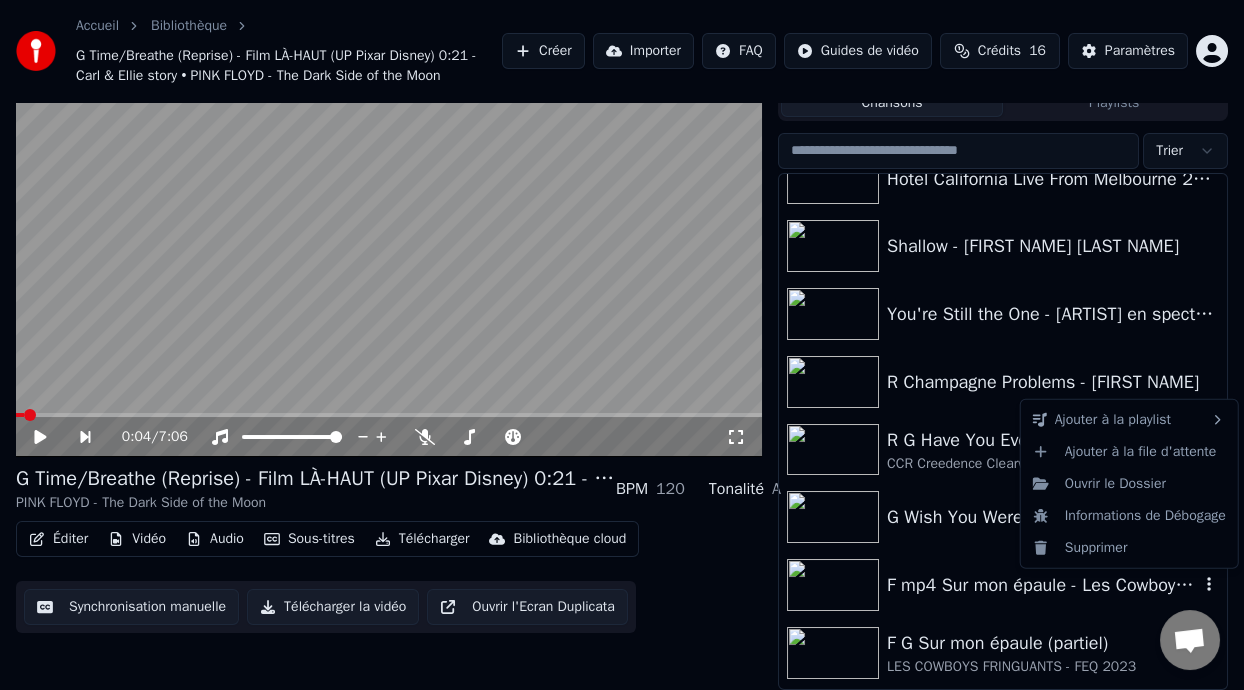 click 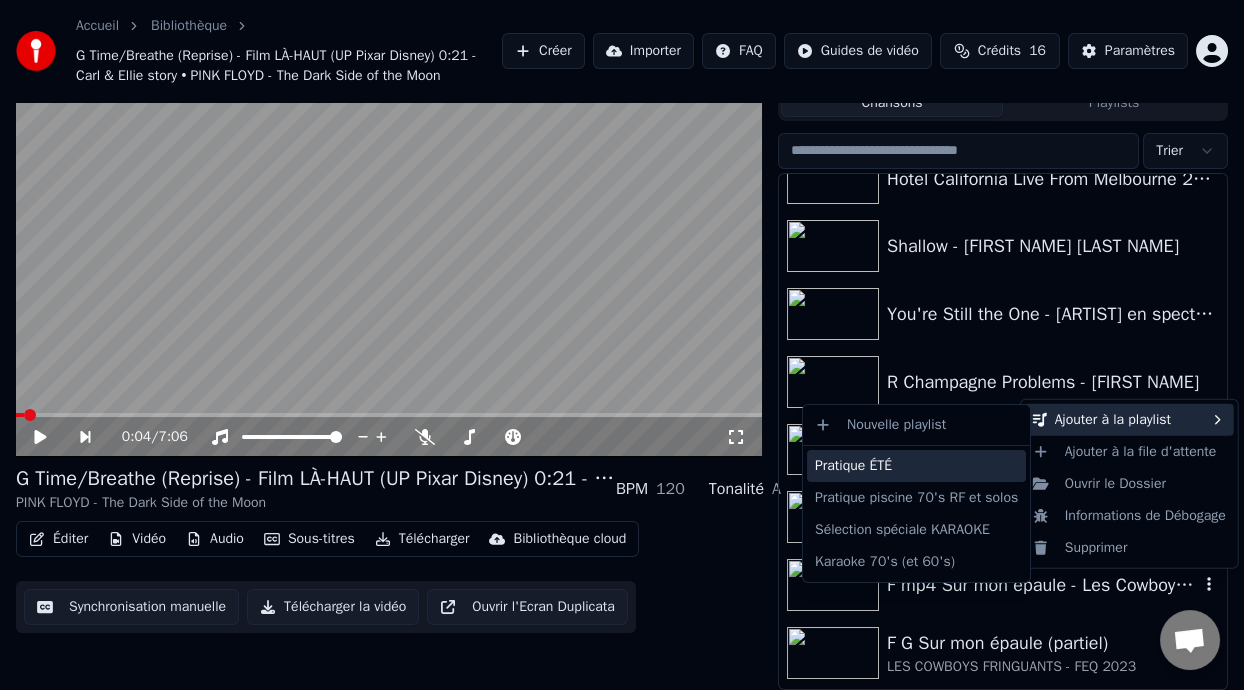 click on "Pratique ÉTÉ" at bounding box center [916, 466] 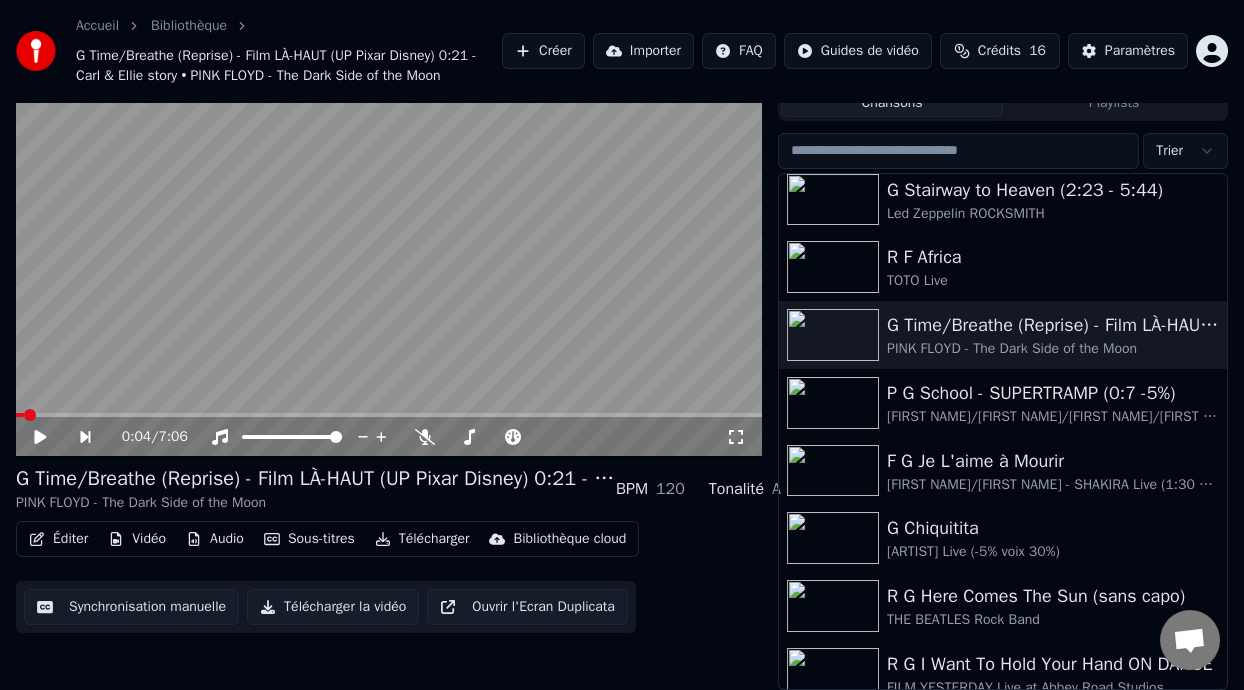 scroll, scrollTop: 54, scrollLeft: 0, axis: vertical 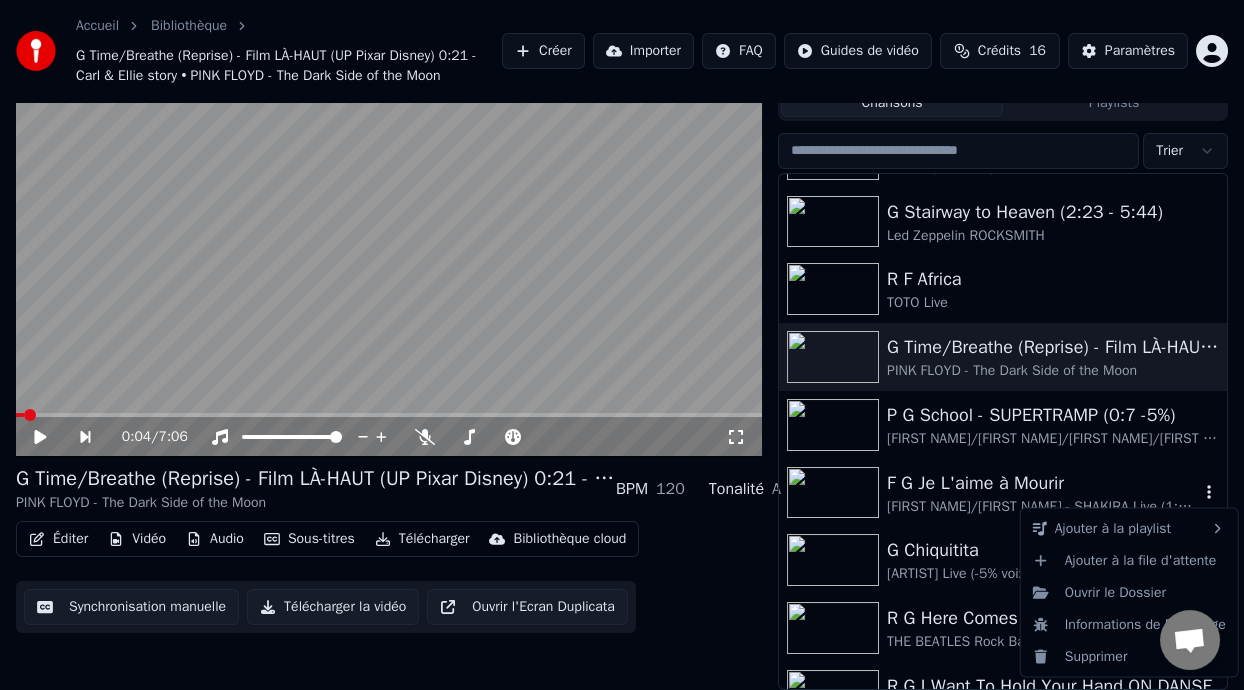 click 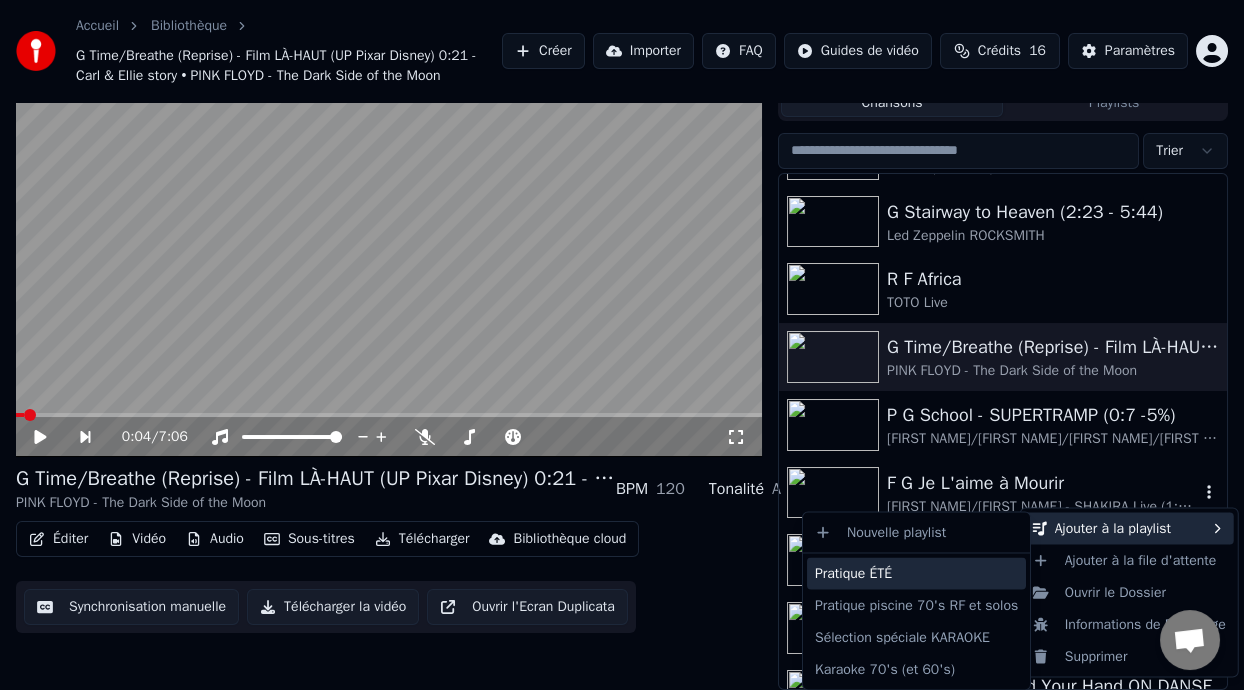 click on "Pratique ÉTÉ" at bounding box center (916, 573) 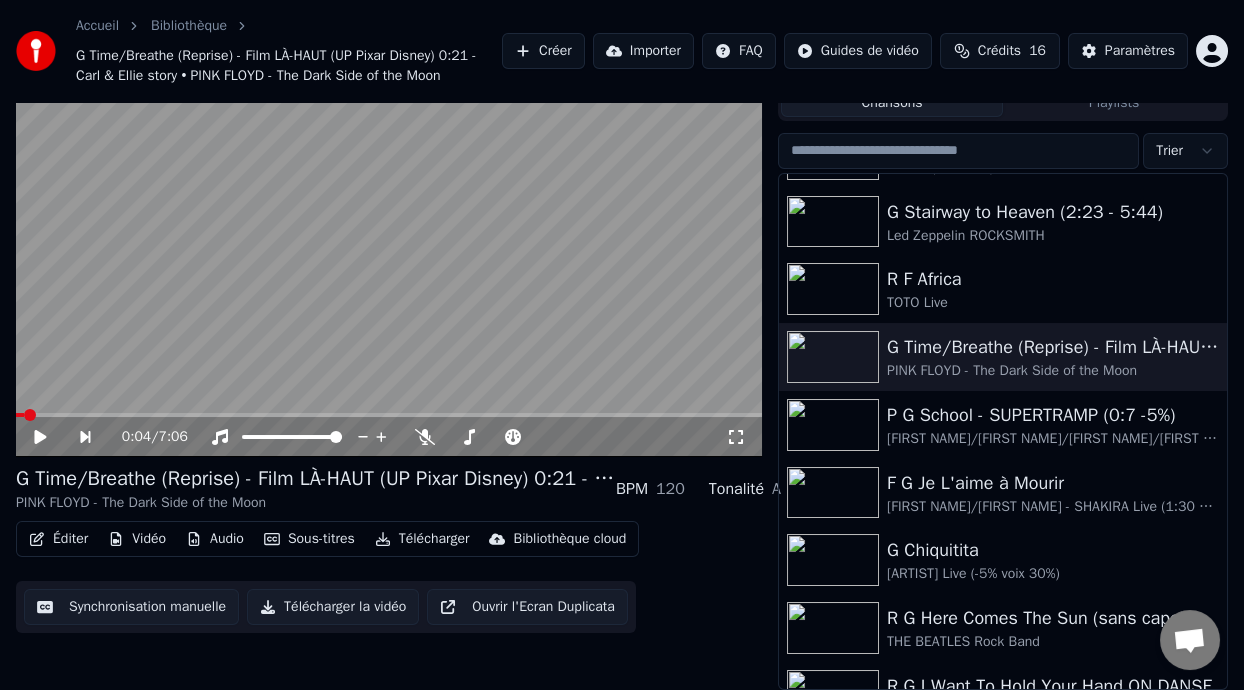scroll, scrollTop: 0, scrollLeft: 0, axis: both 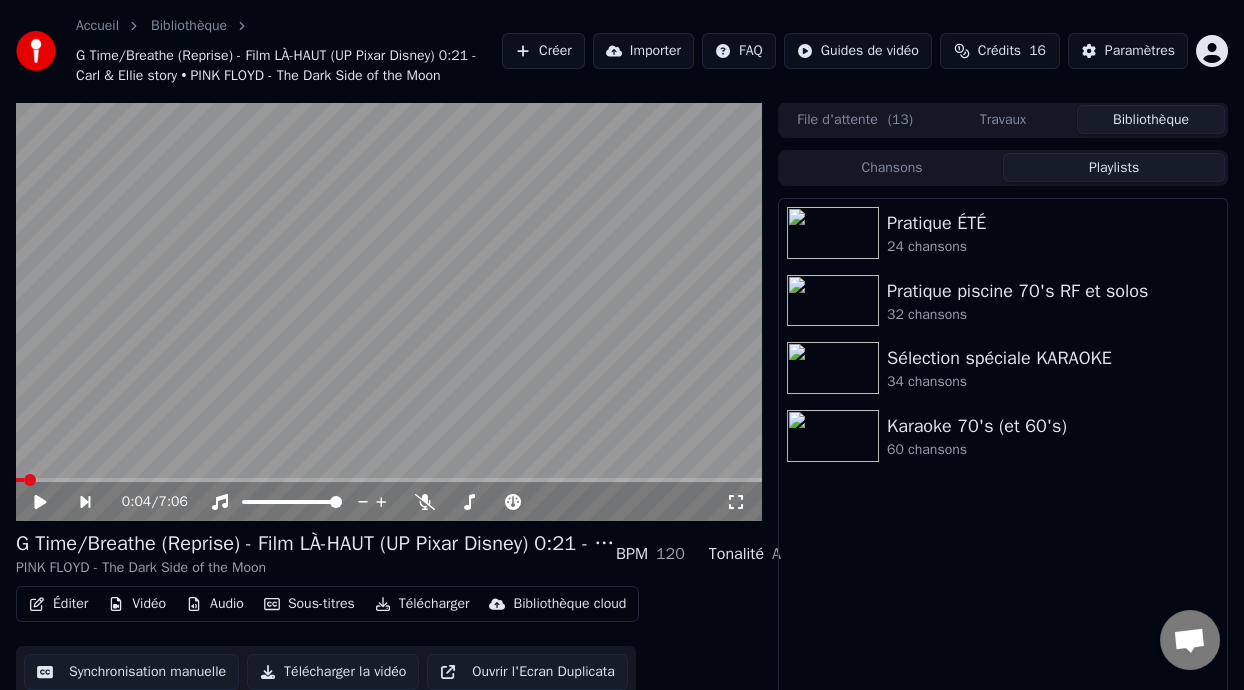 click on "Playlists" at bounding box center [1114, 167] 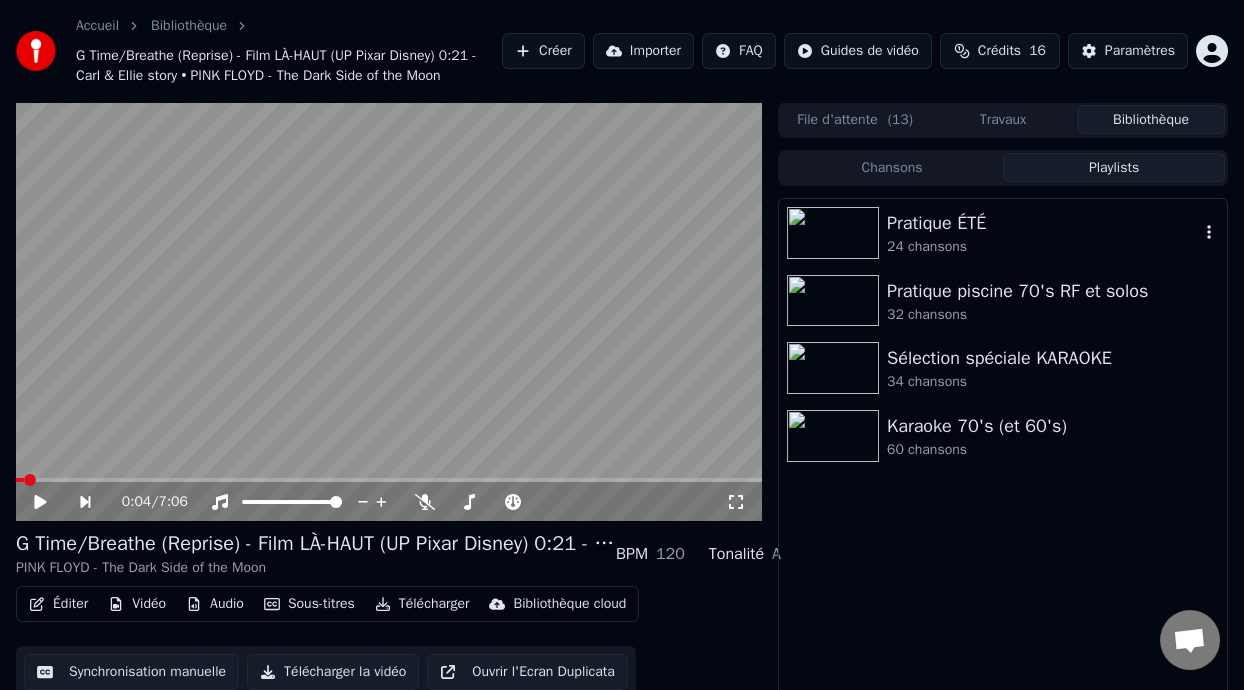 click on "Pratique ÉTÉ" at bounding box center (1043, 223) 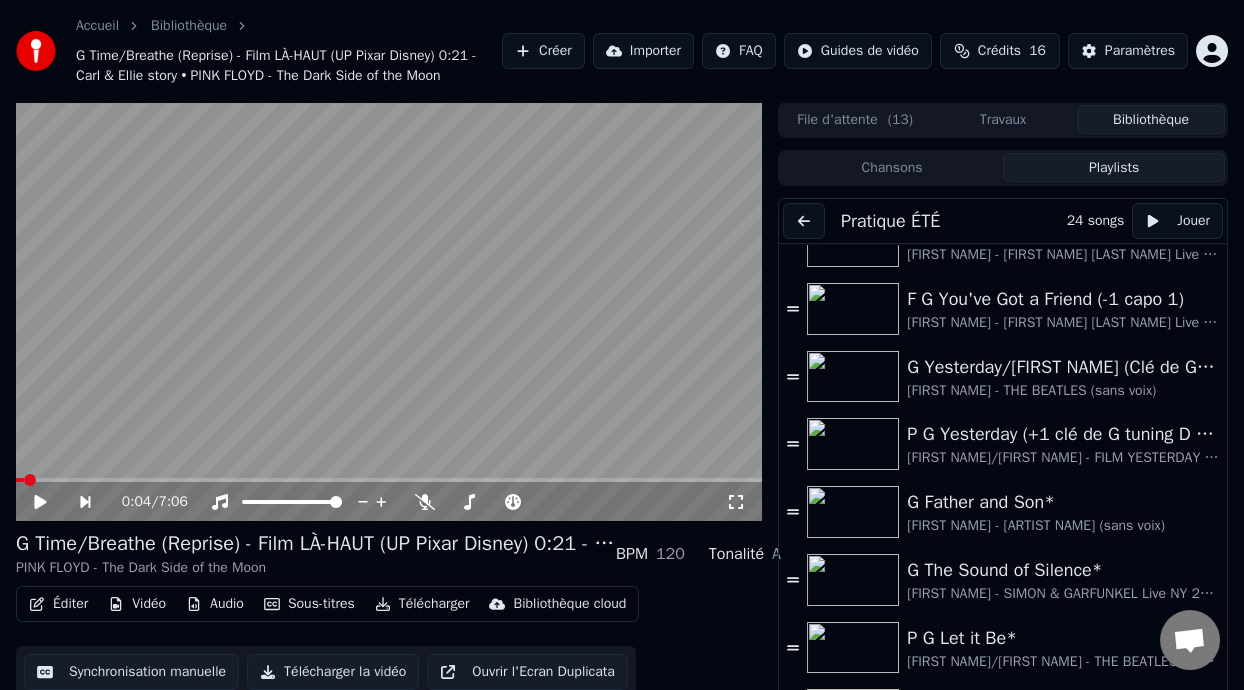 scroll, scrollTop: 1119, scrollLeft: 0, axis: vertical 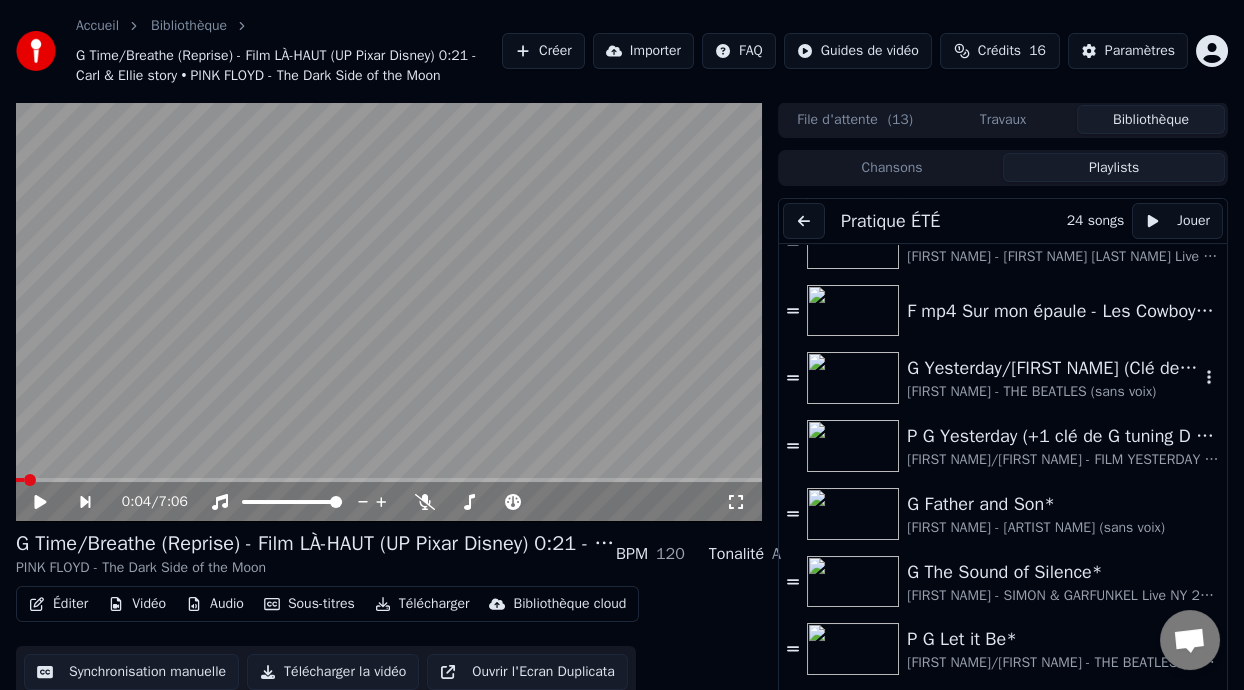 click 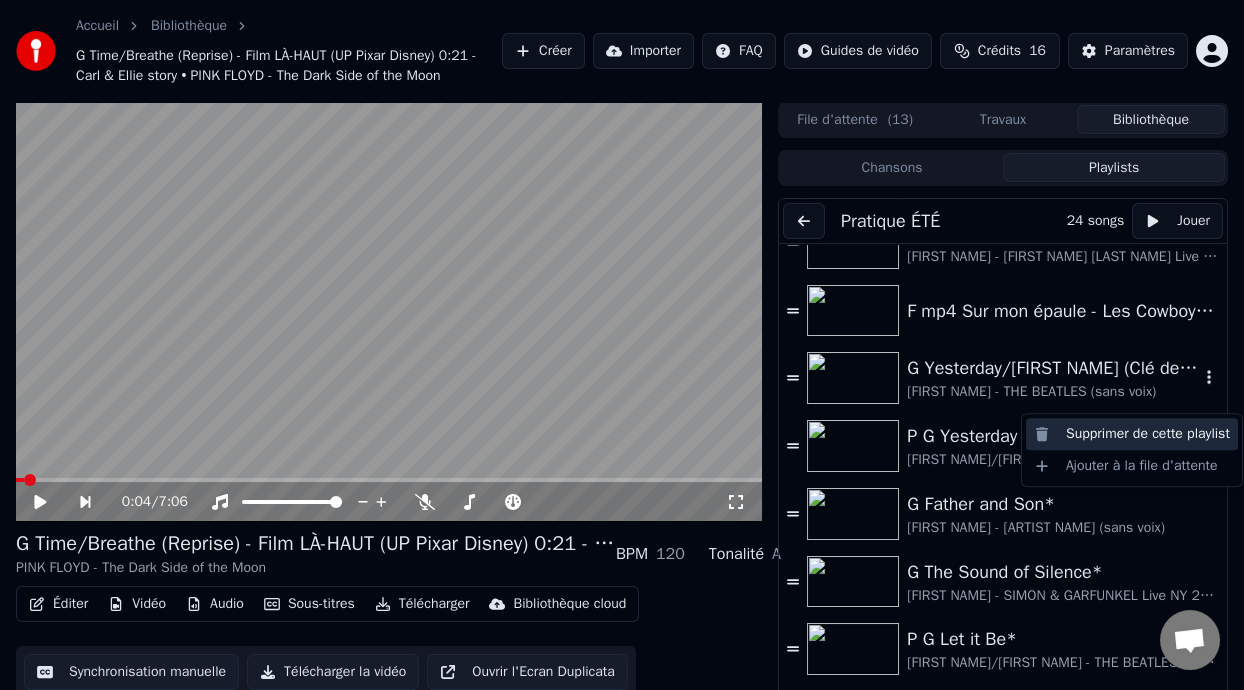click on "Supprimer de cette playlist" at bounding box center (1132, 434) 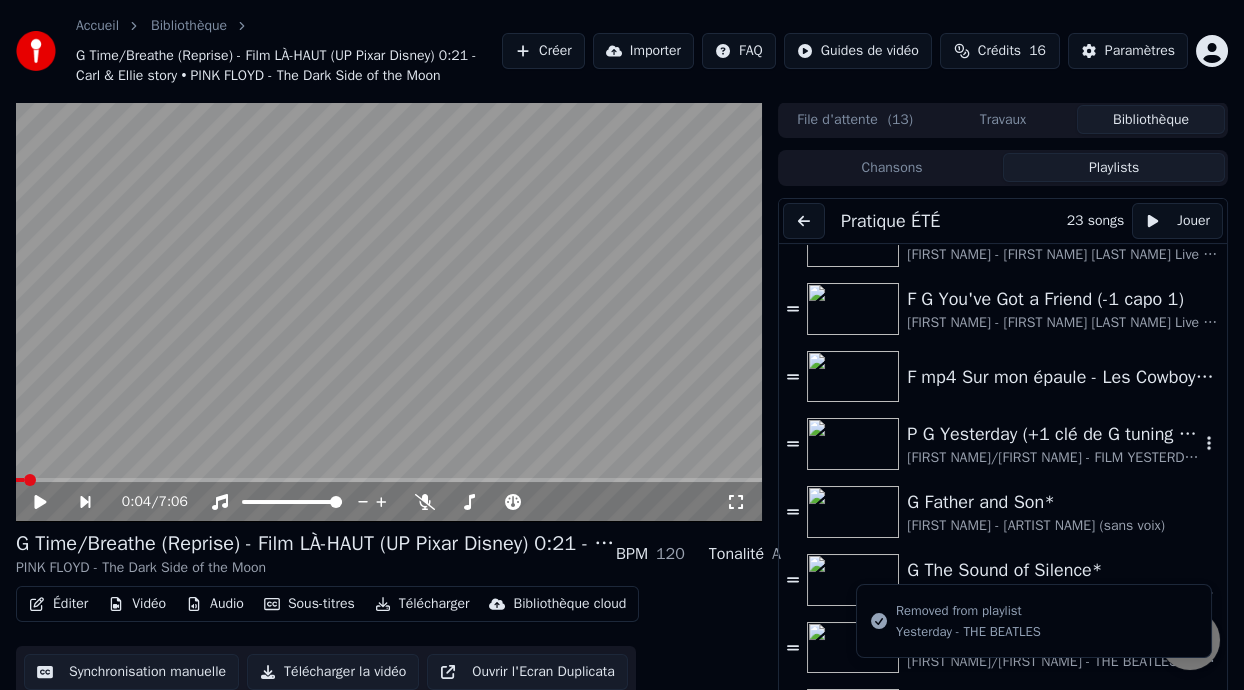 scroll, scrollTop: 1052, scrollLeft: 0, axis: vertical 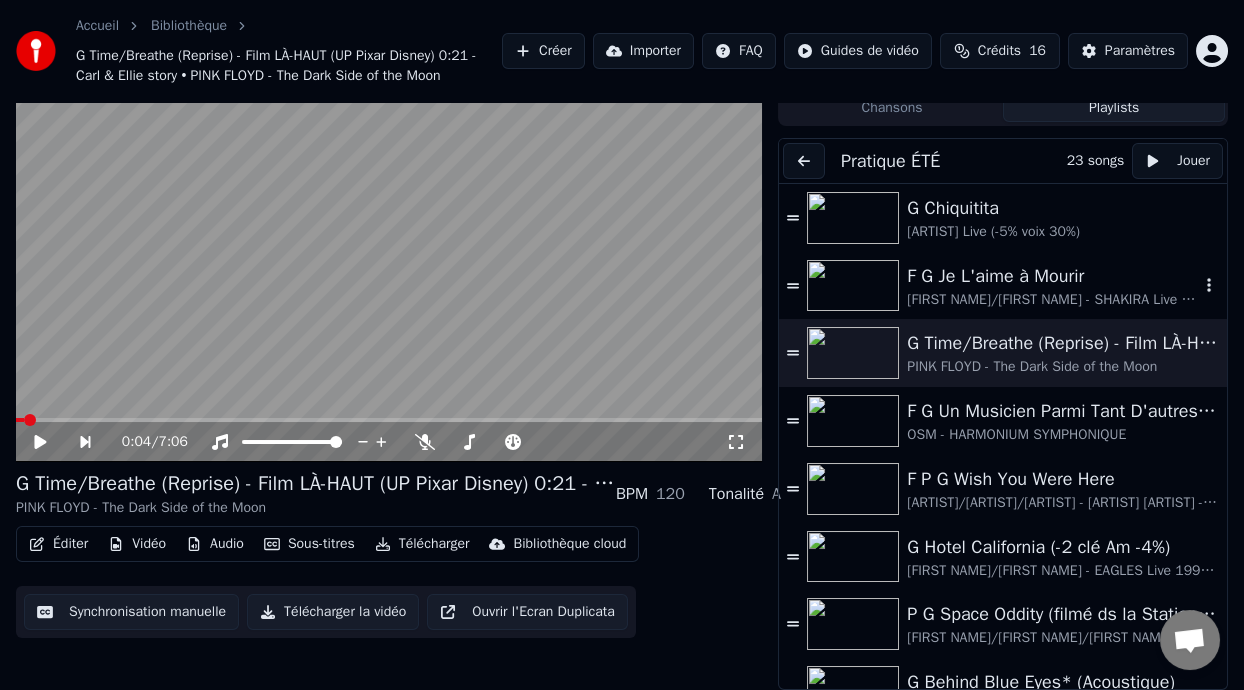 click on "[FIRST NAME]/[FIRST NAME] - SHAKIRA Live (1:30 voix 20%)" at bounding box center [1053, 300] 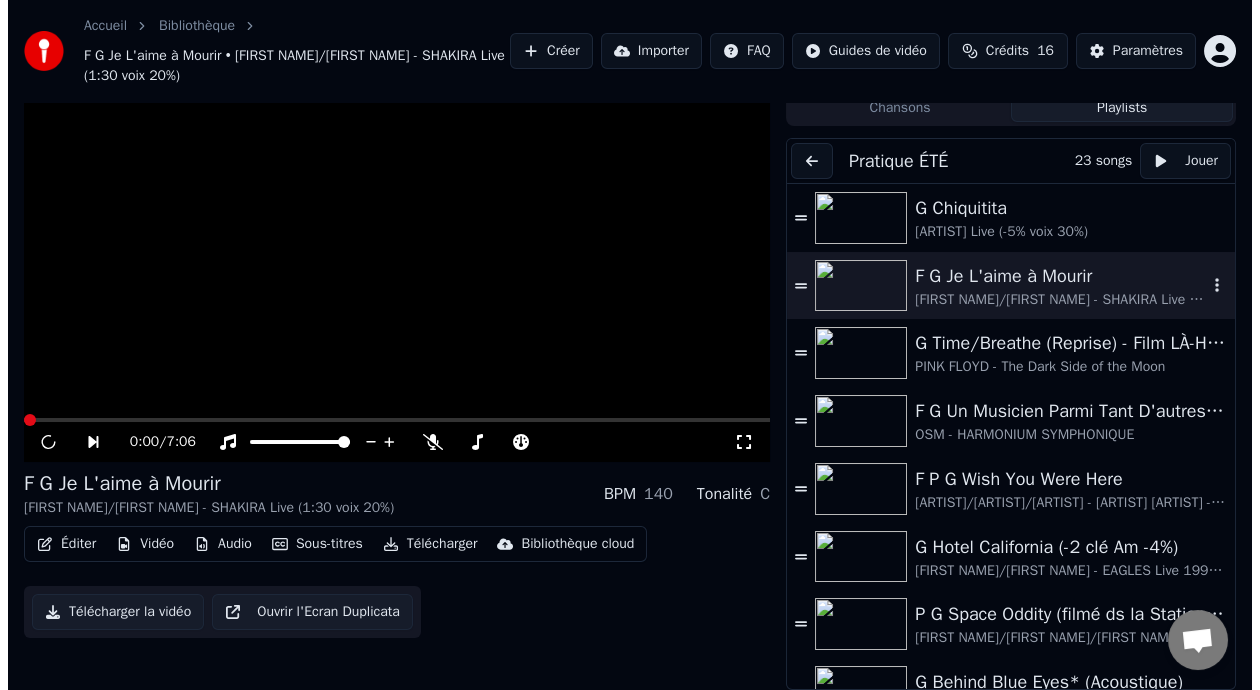 scroll, scrollTop: 59, scrollLeft: 0, axis: vertical 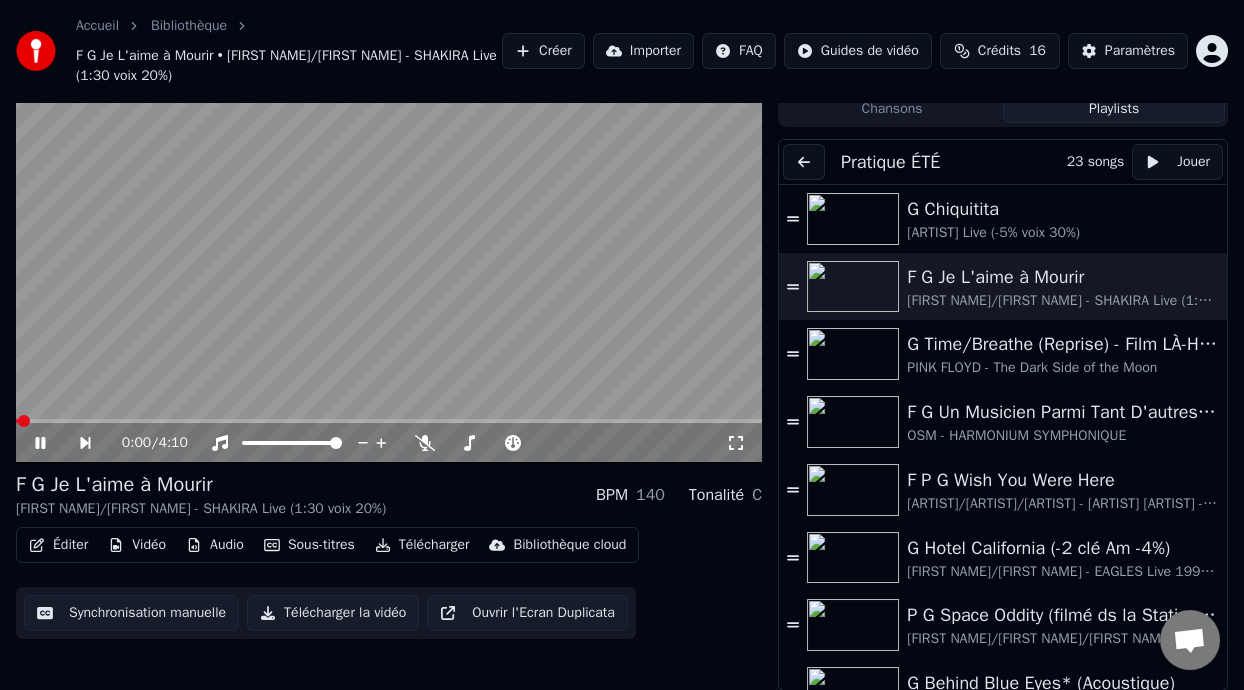 click 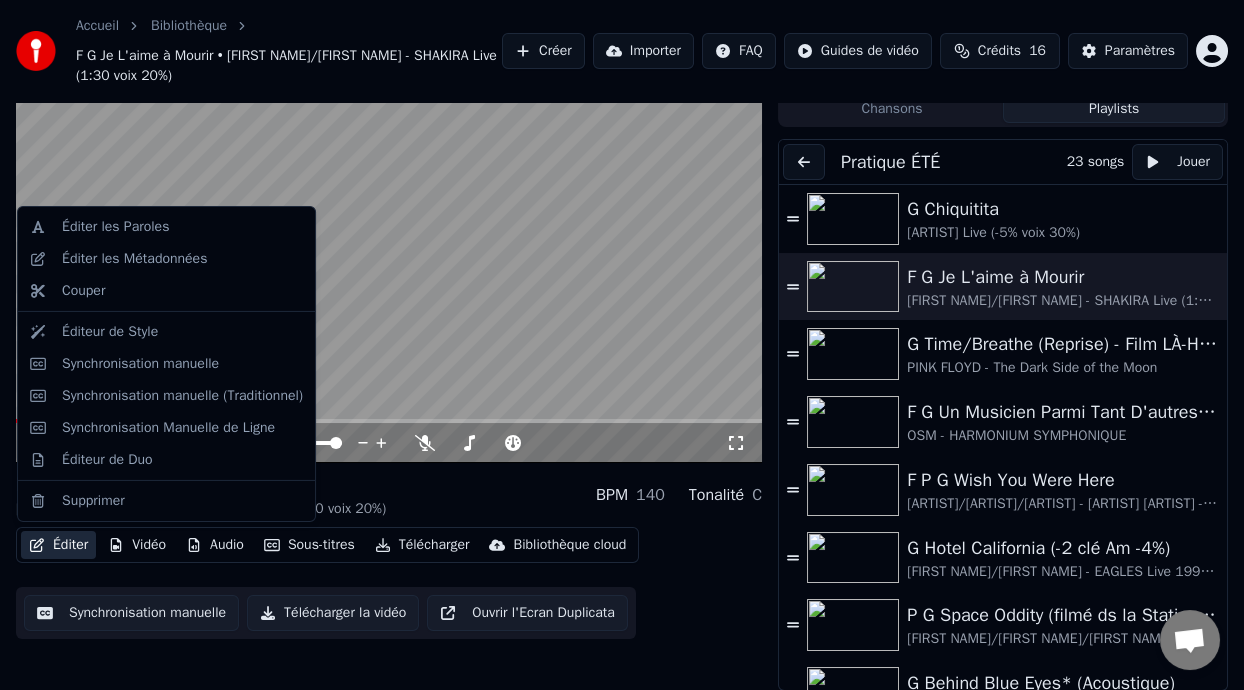 click on "Éditer" at bounding box center [58, 545] 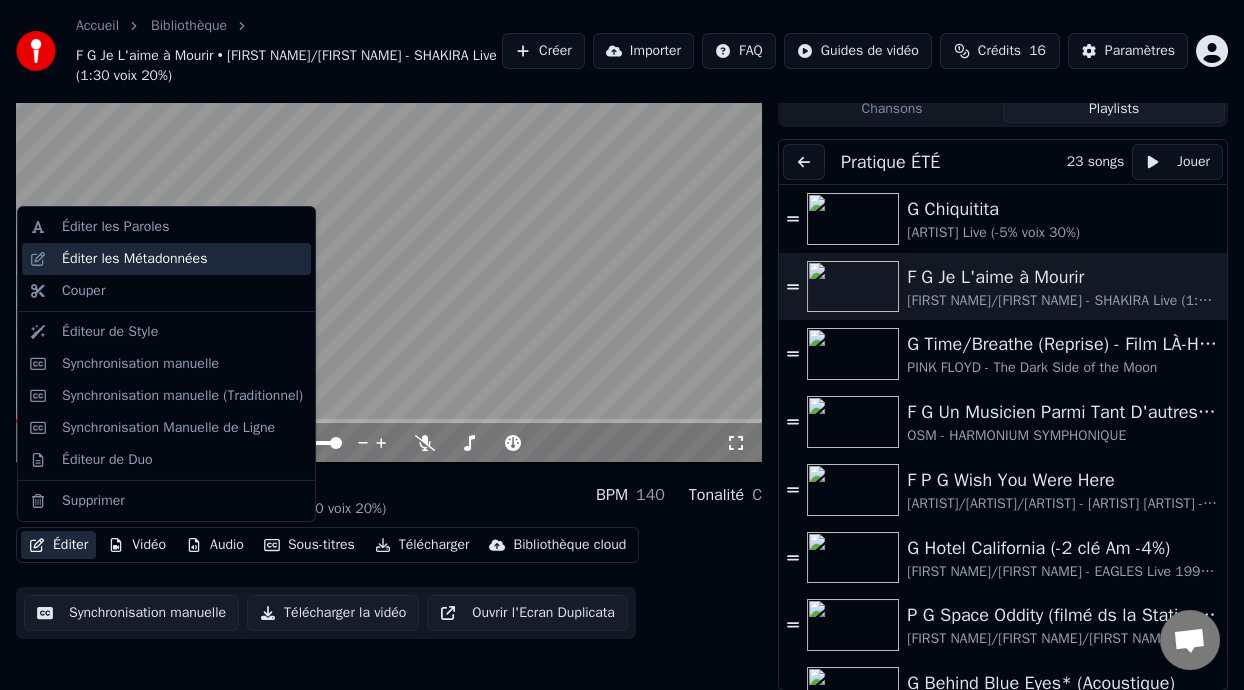 click on "Éditer les Métadonnées" at bounding box center (134, 259) 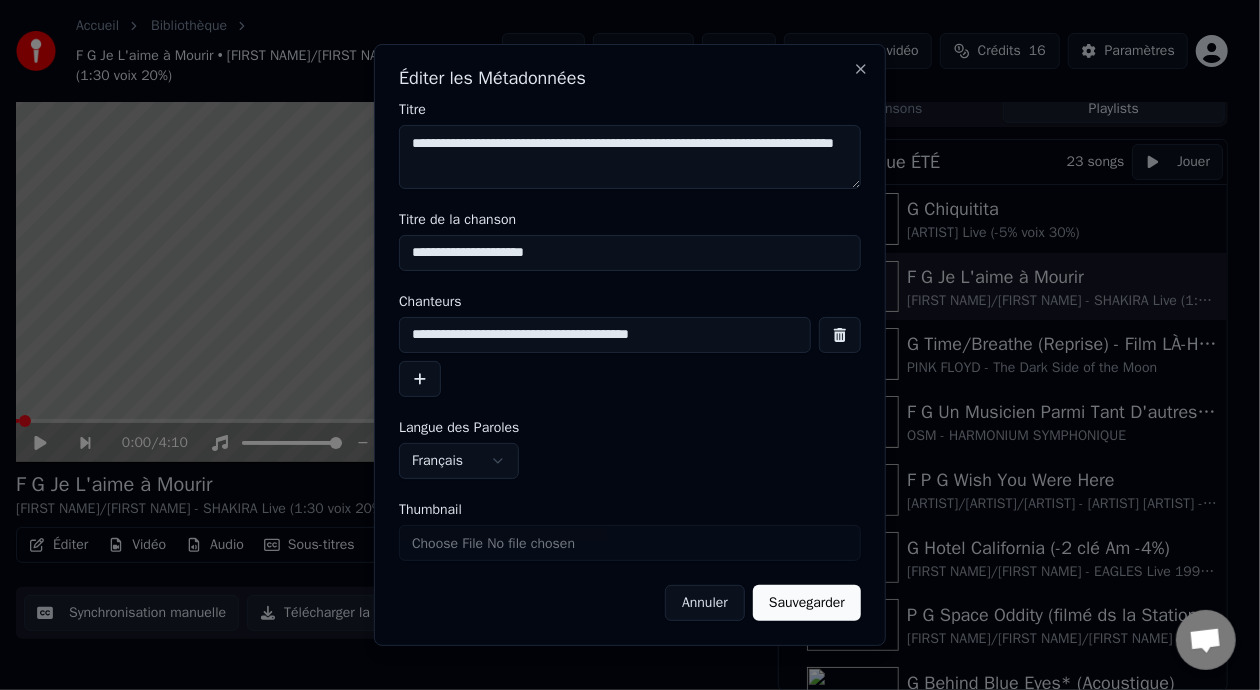 click on "**********" at bounding box center [605, 335] 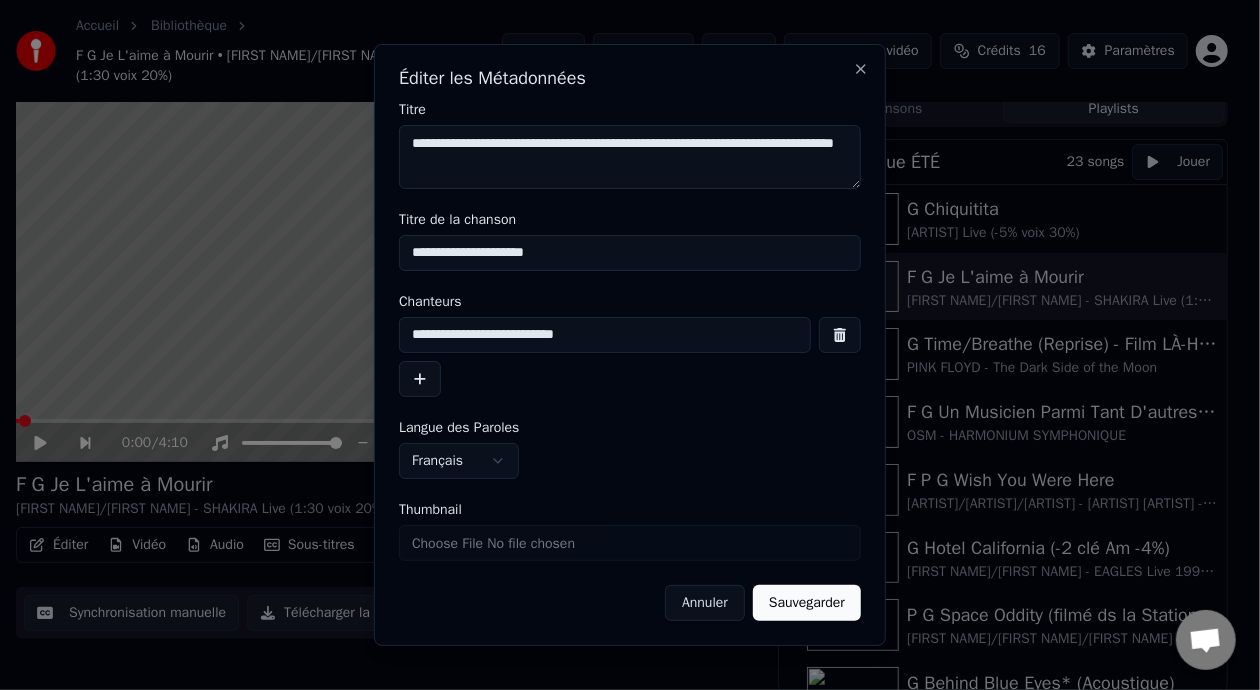 type on "**********" 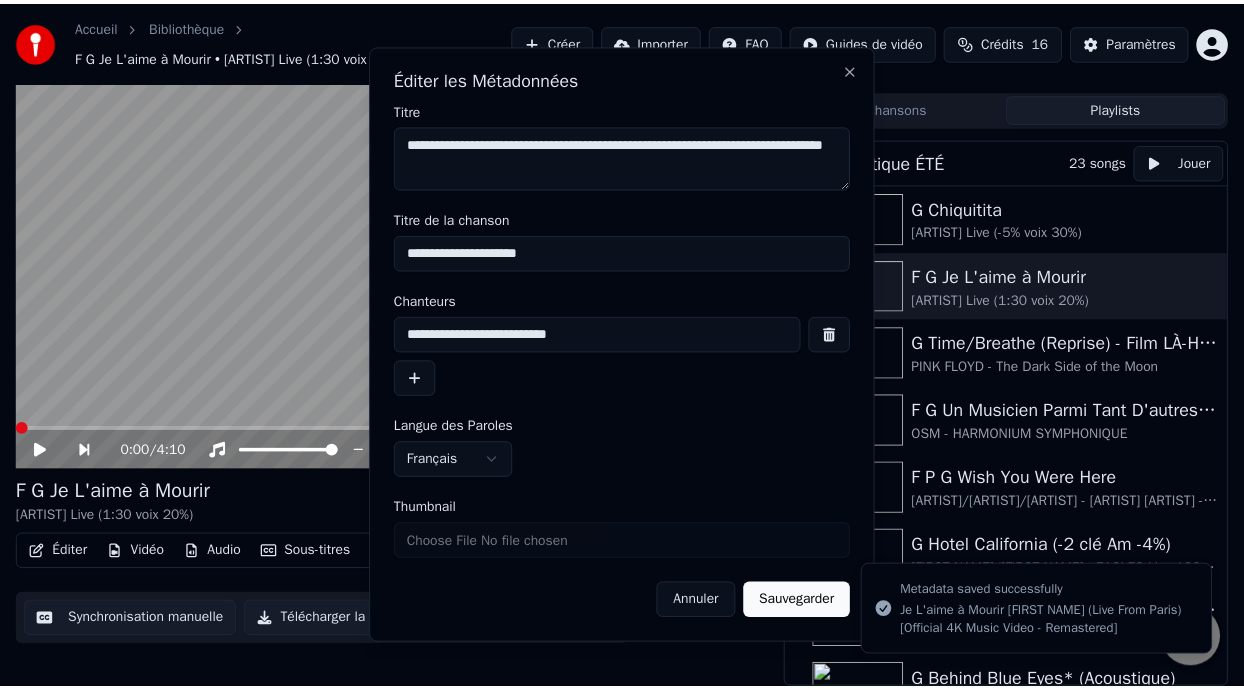 scroll, scrollTop: 39, scrollLeft: 0, axis: vertical 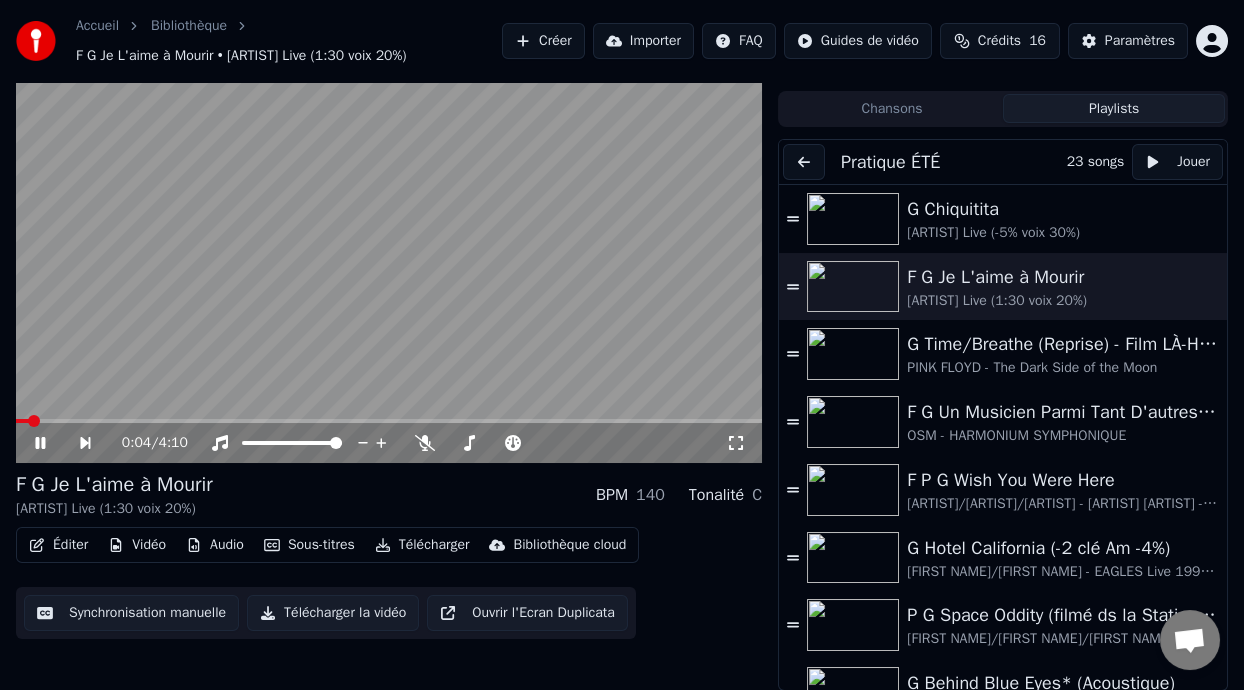 click 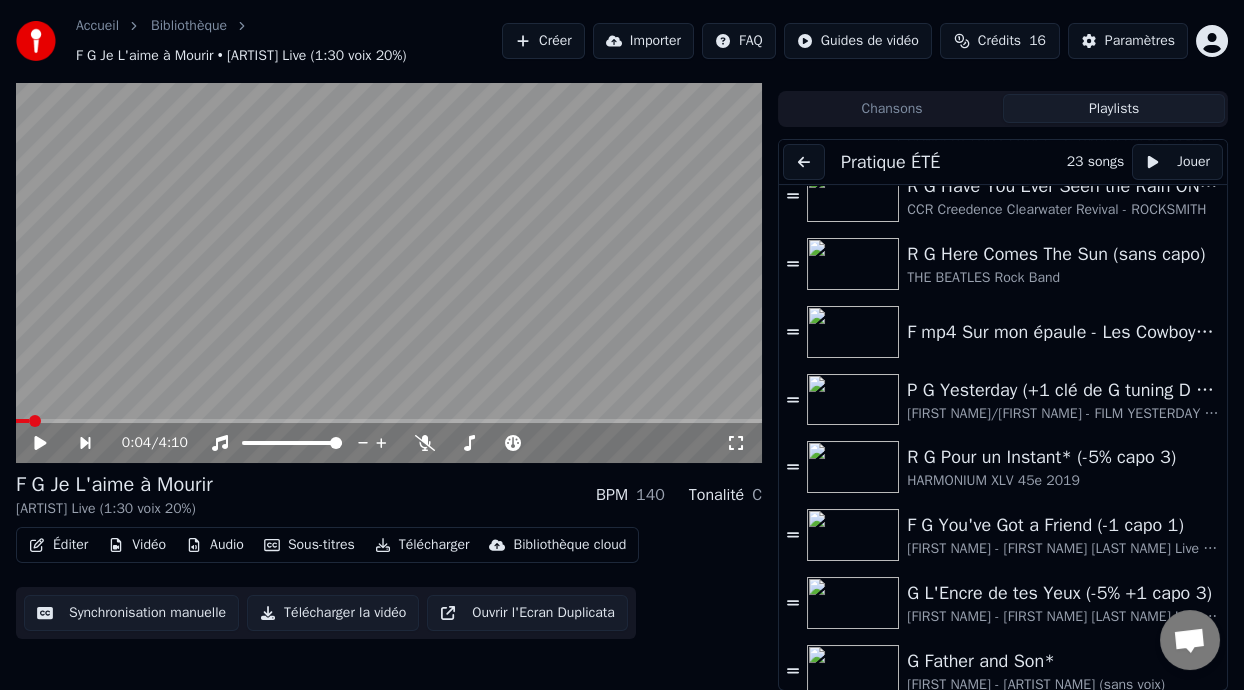 scroll, scrollTop: 1052, scrollLeft: 0, axis: vertical 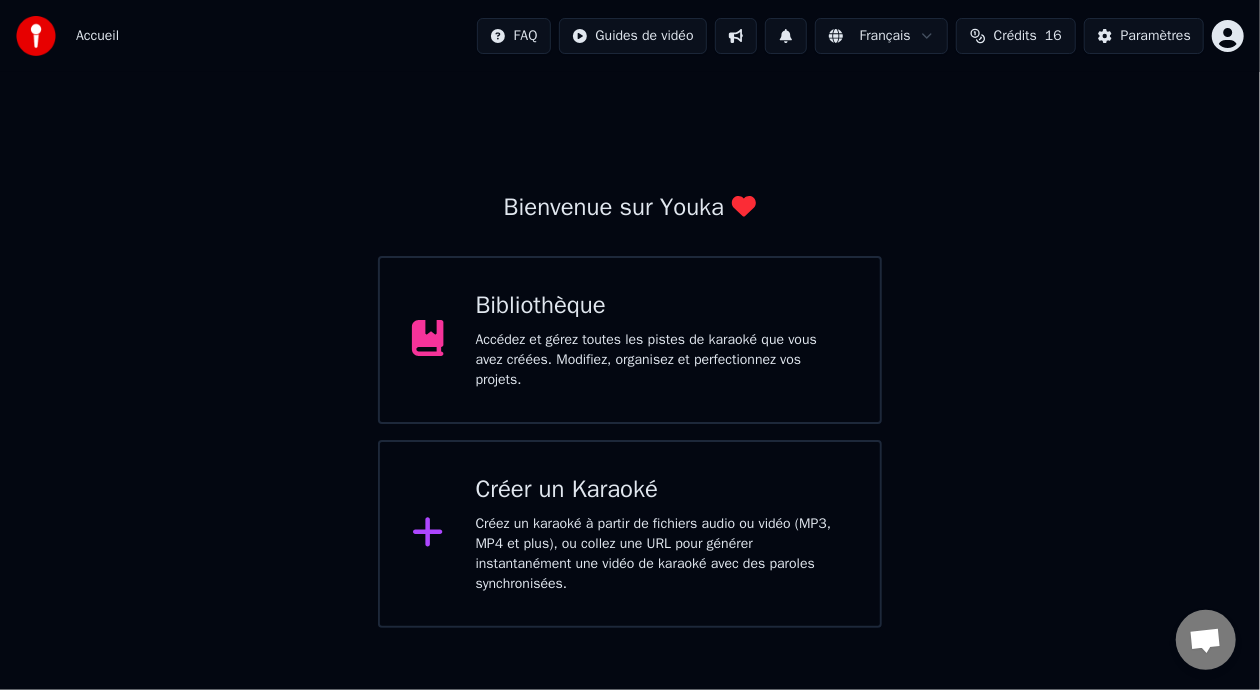 click on "Accédez et gérez toutes les pistes de karaoké que vous avez créées. Modifiez, organisez et perfectionnez vos projets." at bounding box center (662, 360) 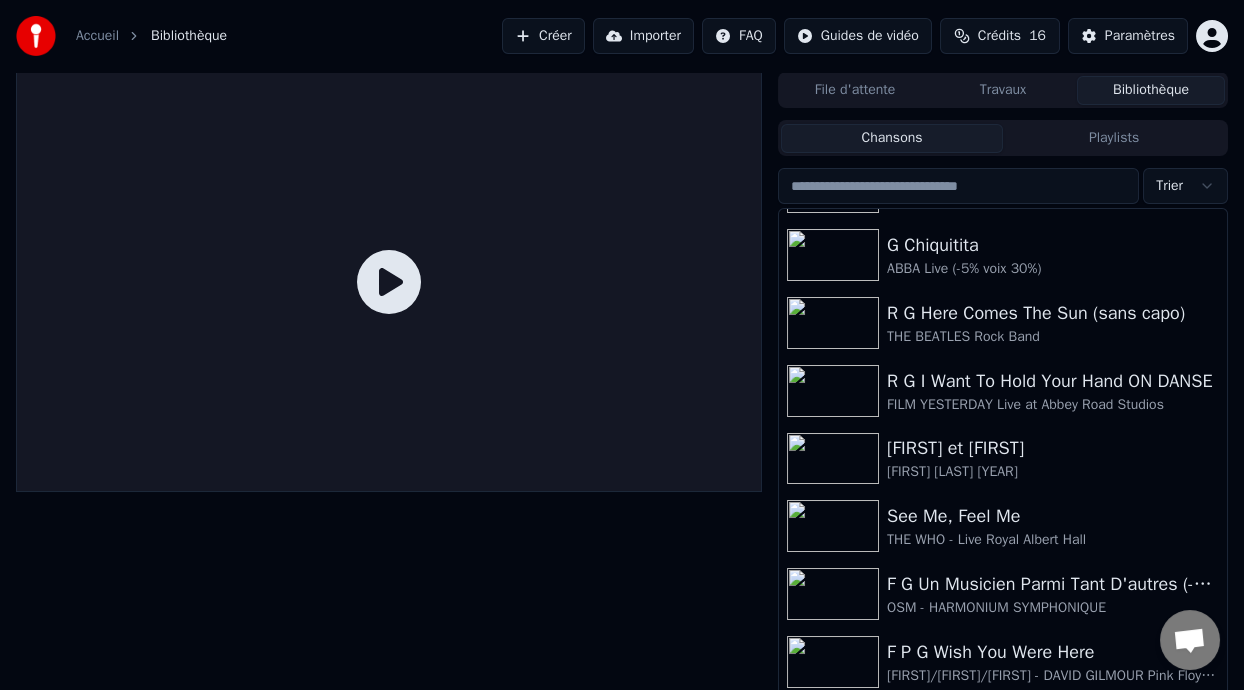 scroll, scrollTop: 0, scrollLeft: 0, axis: both 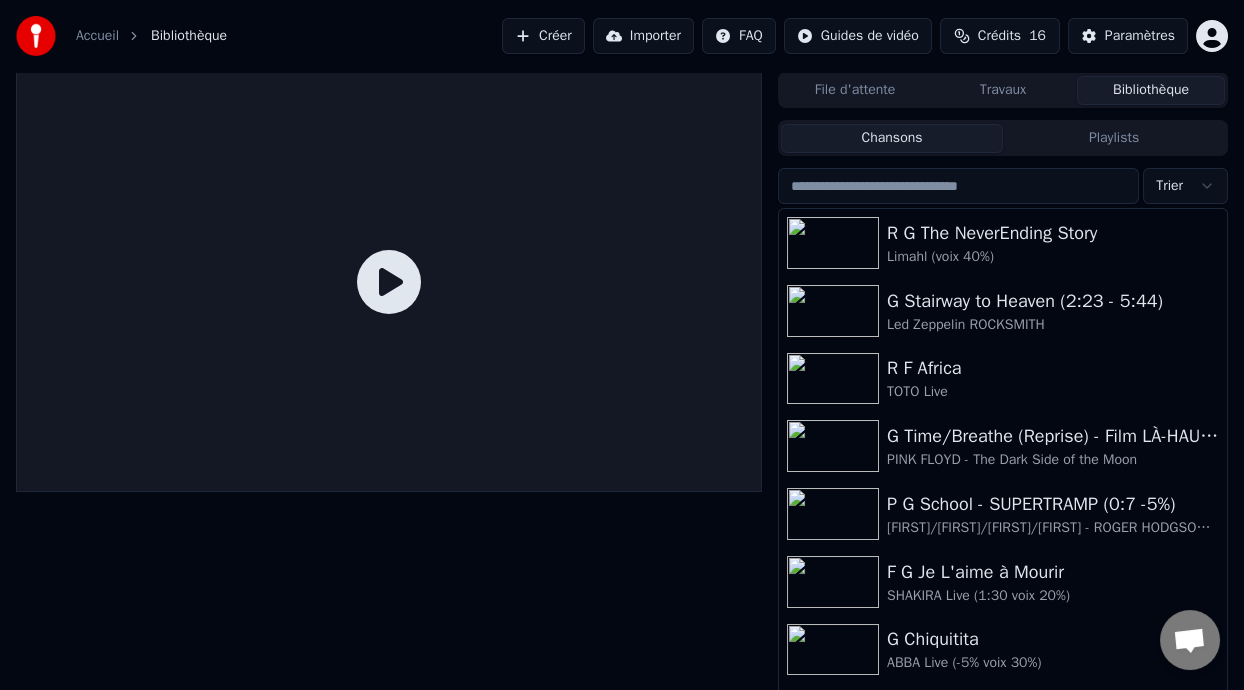 click on "Playlists" at bounding box center [1114, 138] 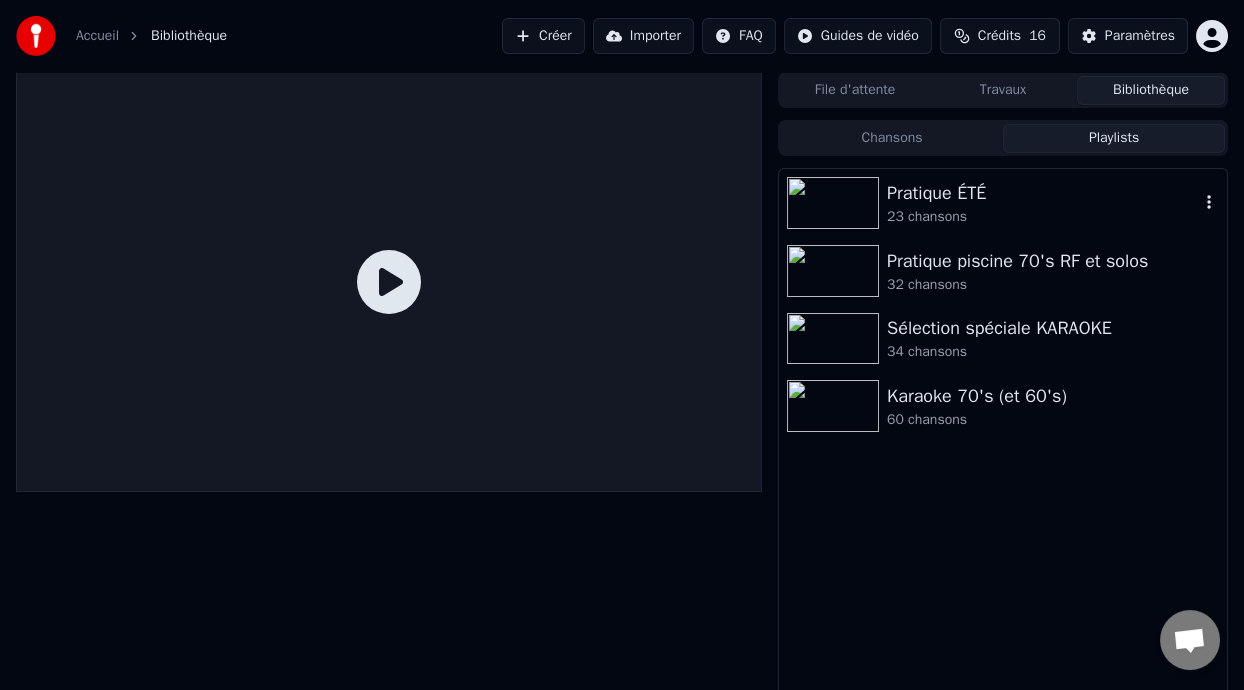 click on "Pratique ÉTÉ" at bounding box center (1043, 193) 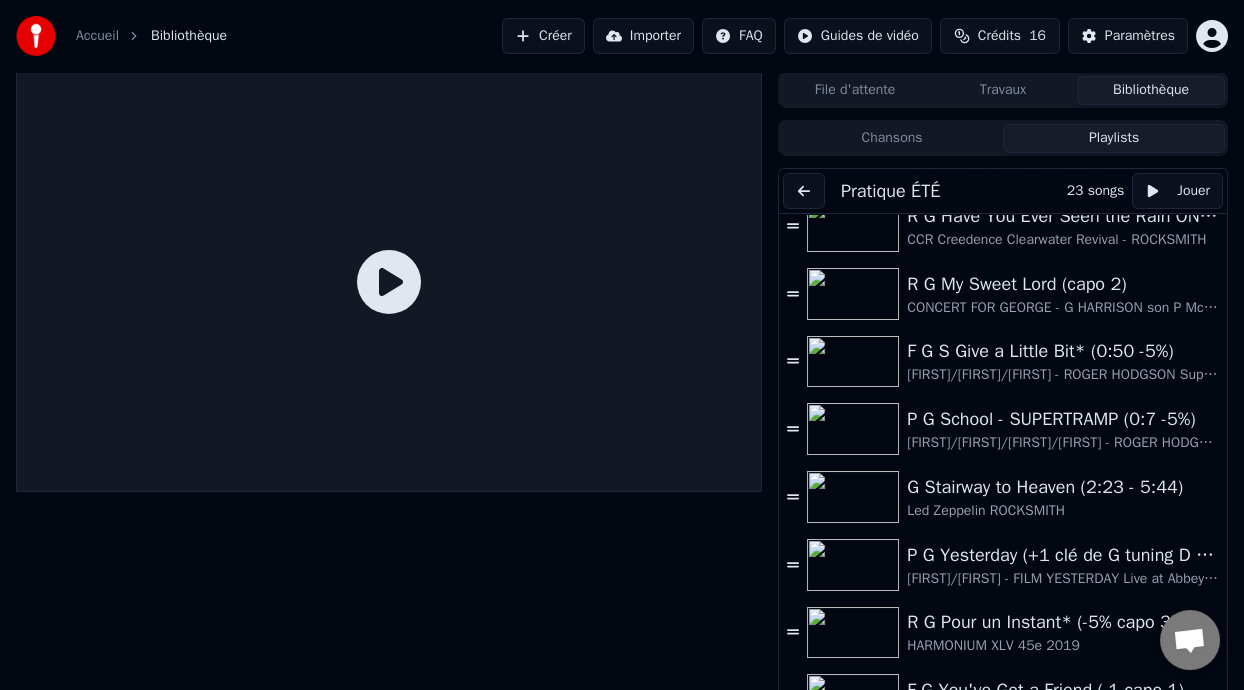 scroll, scrollTop: 839, scrollLeft: 0, axis: vertical 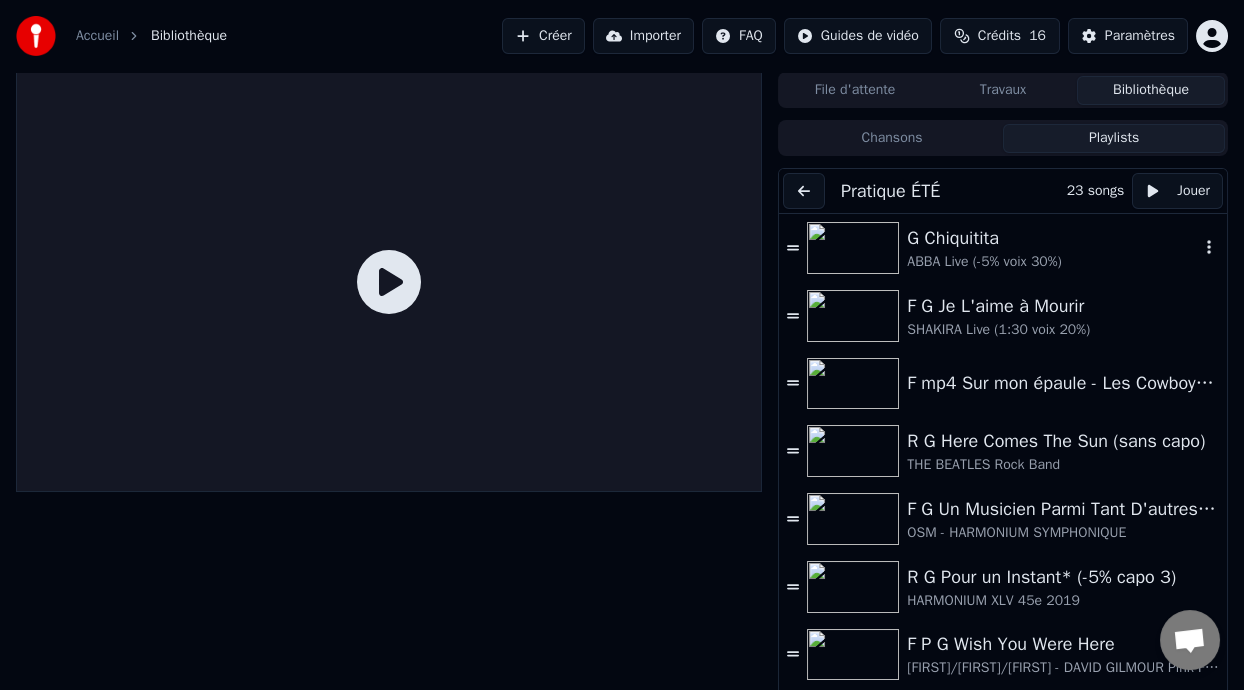click 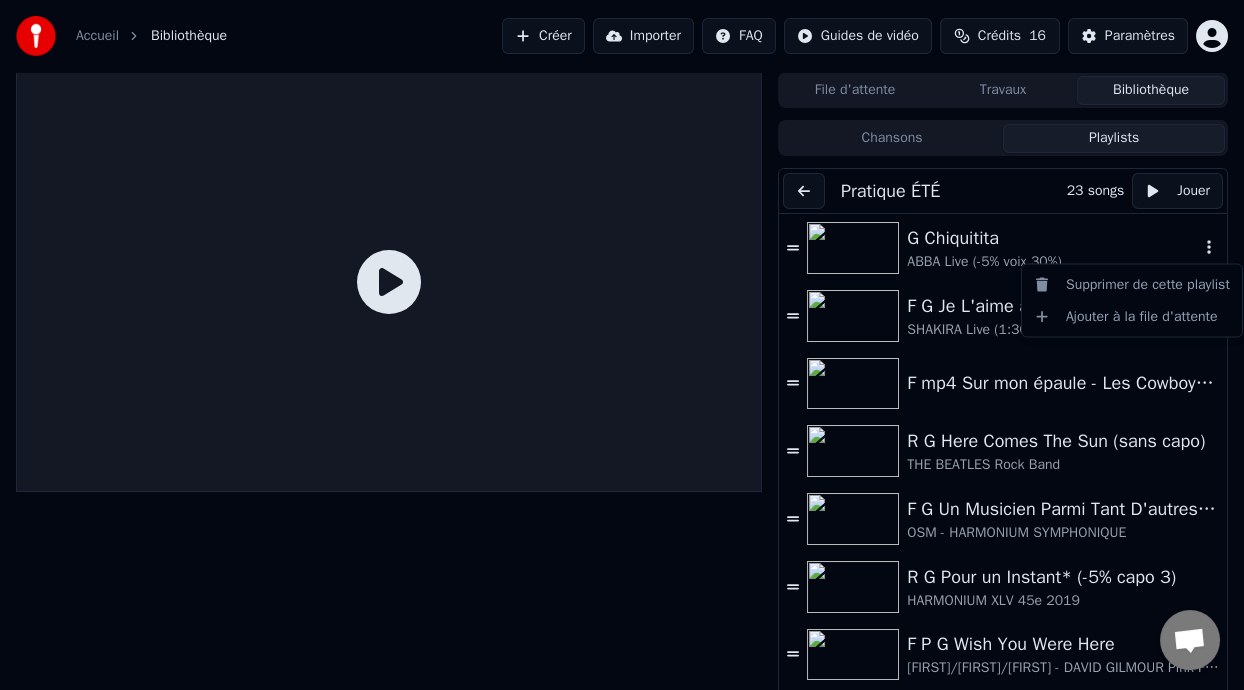 click 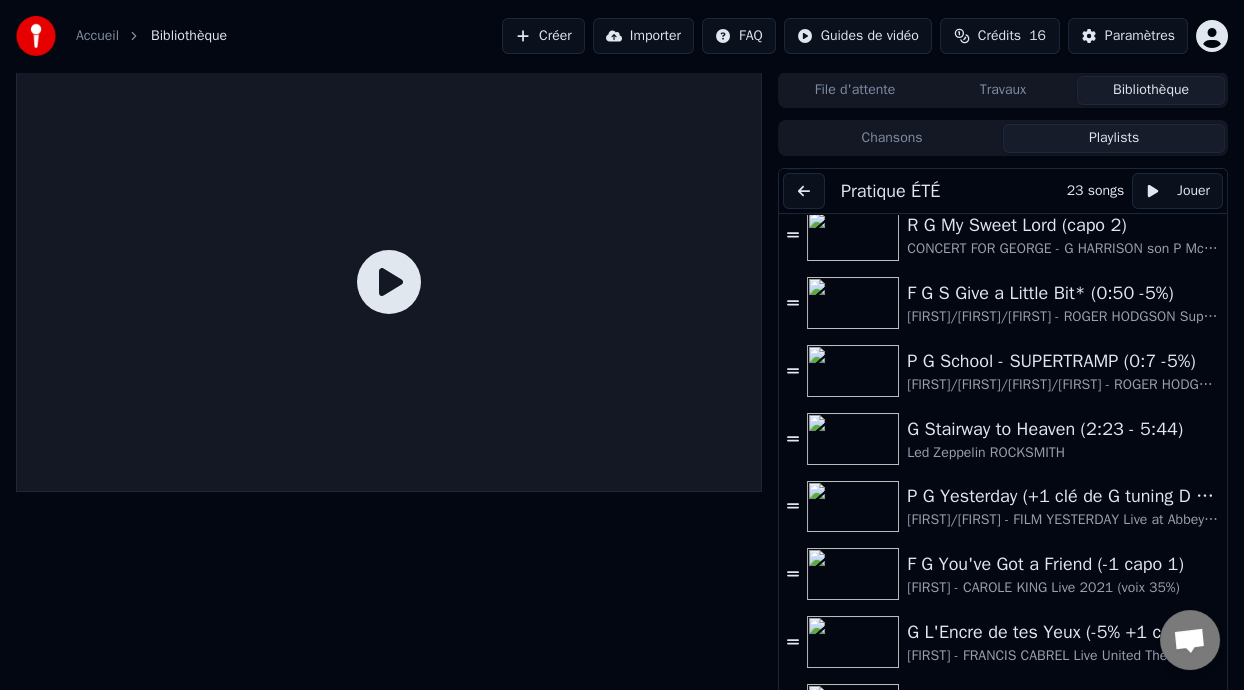 scroll, scrollTop: 971, scrollLeft: 0, axis: vertical 